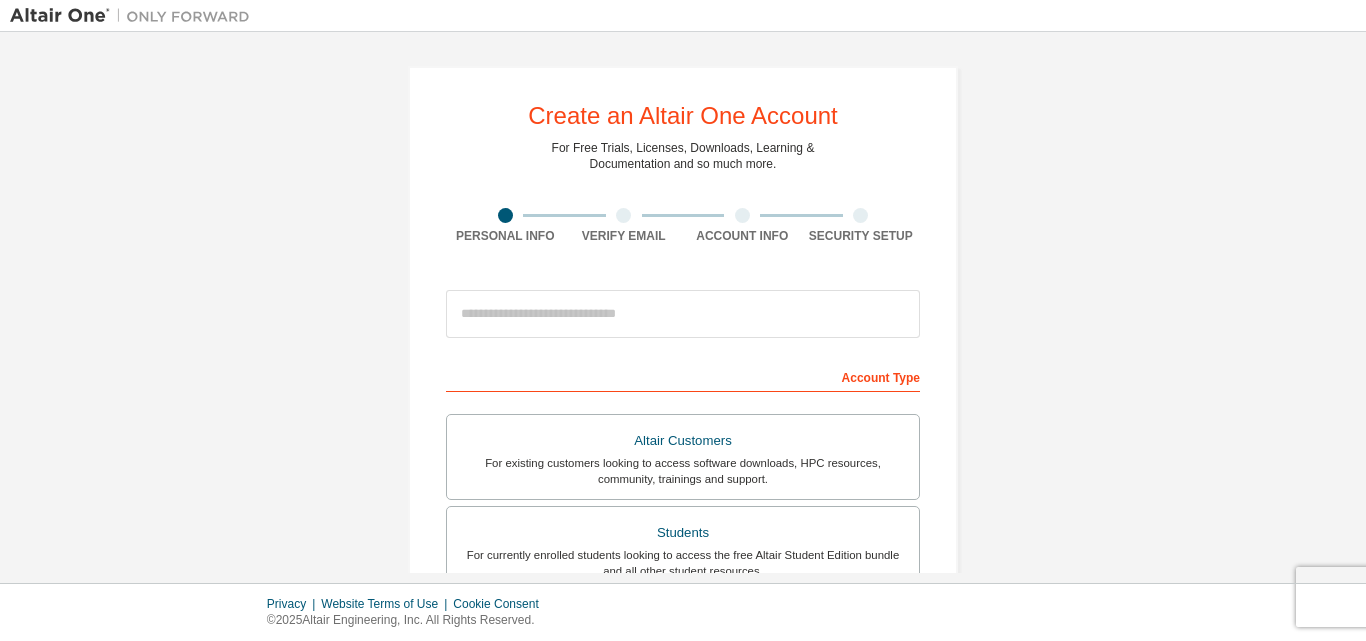 scroll, scrollTop: 0, scrollLeft: 0, axis: both 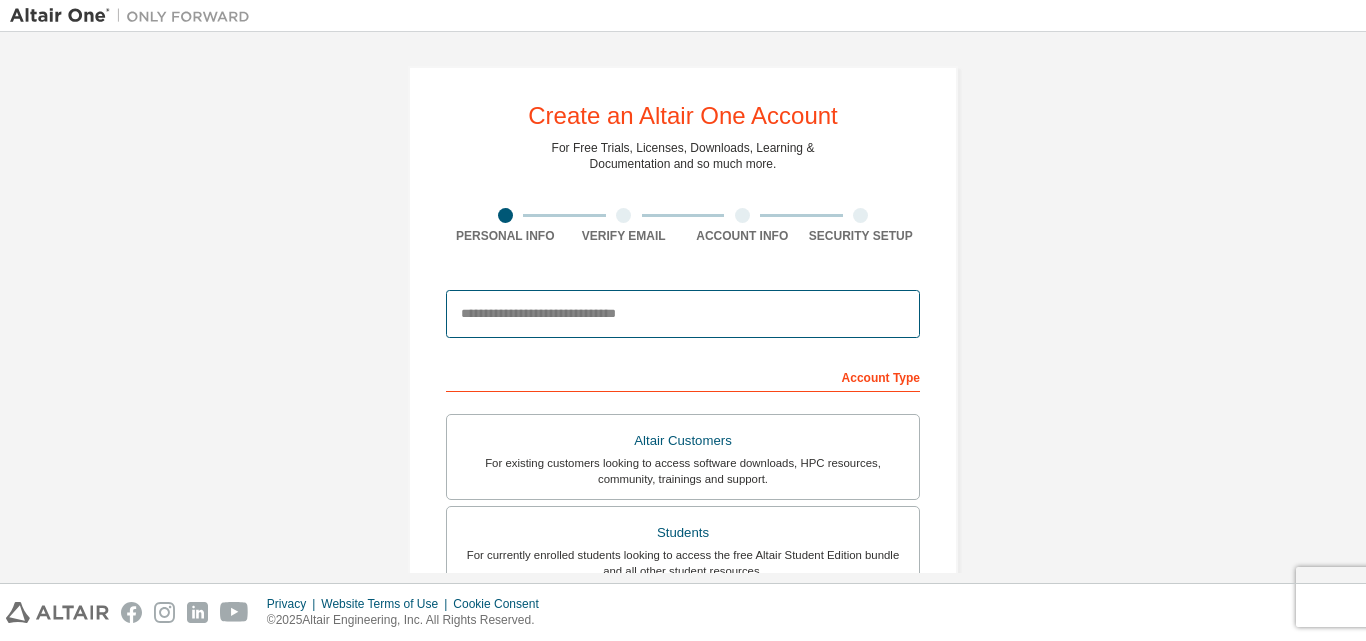 click at bounding box center (683, 314) 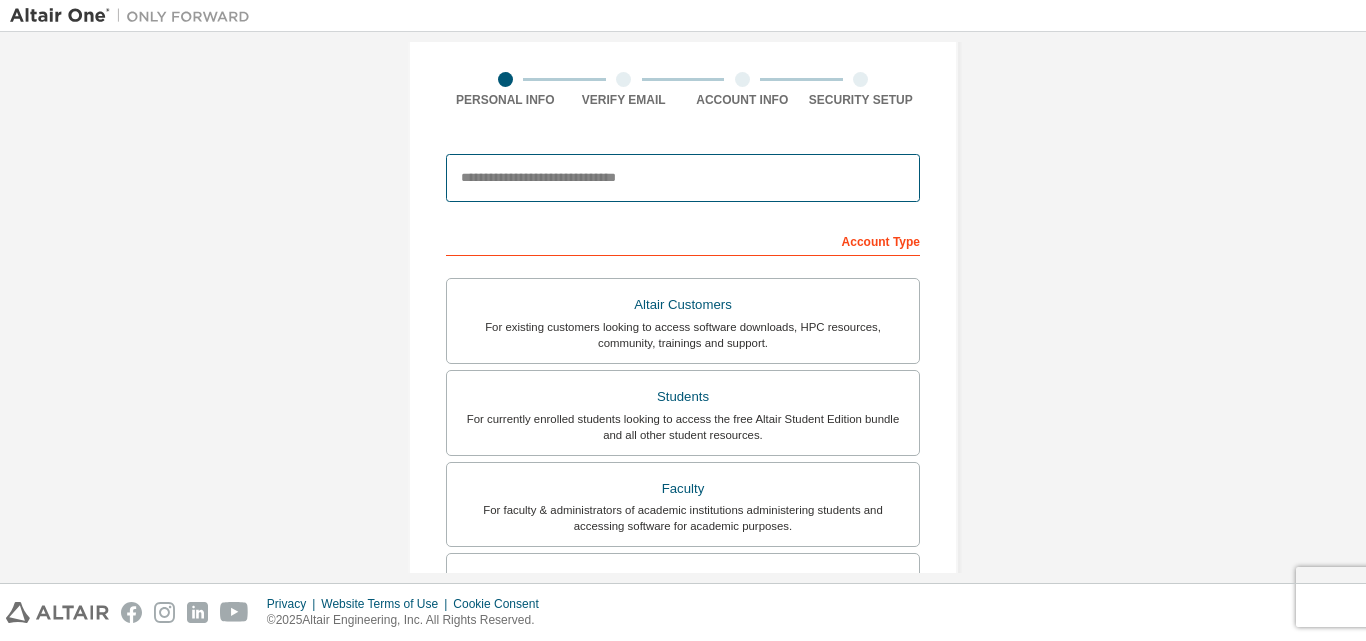 scroll, scrollTop: 100, scrollLeft: 0, axis: vertical 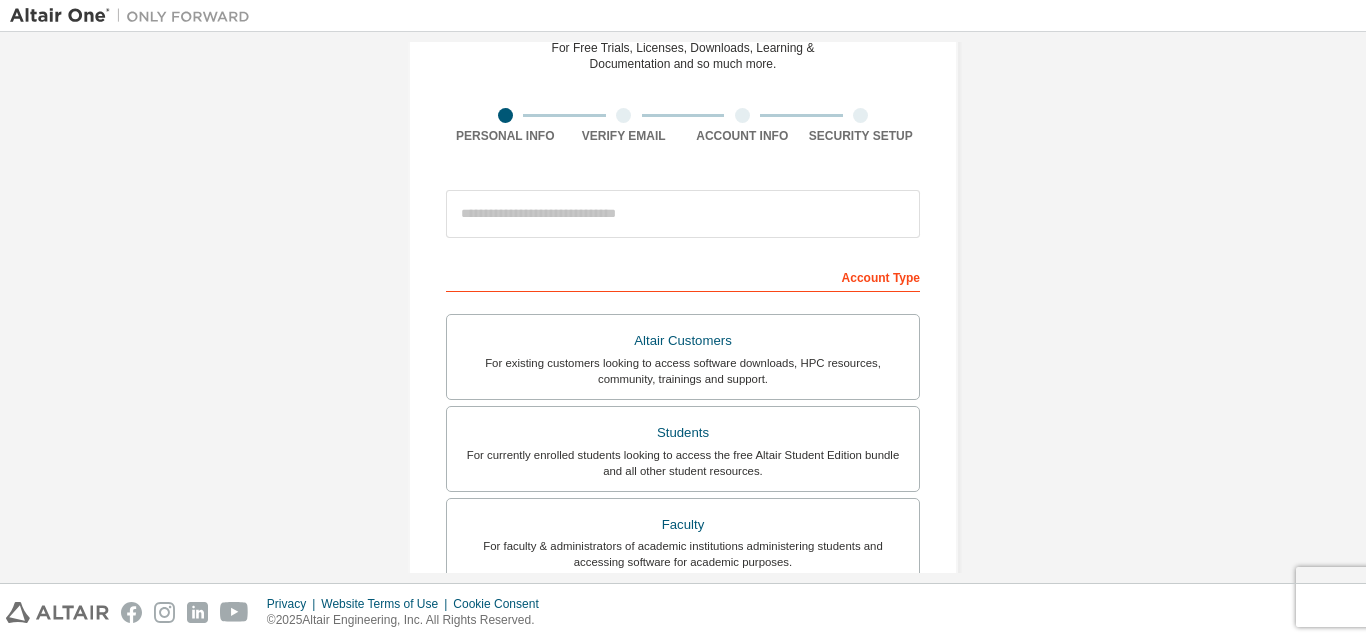 click on "Create an Altair One Account For Free Trials, Licenses, Downloads, Learning &  Documentation and so much more. Personal Info Verify Email Account Info Security Setup This is a federated email. No need to register a new account. You should be able to  login  by using your company's SSO credentials. Email already exists. Please try to  login  instead. Account Type Altair Customers For existing customers looking to access software downloads, HPC resources, community, trainings and support. Students For currently enrolled students looking to access the free Altair Student Edition bundle and all other student resources. Faculty For faculty & administrators of academic institutions administering students and accessing software for academic purposes. Everyone else For individuals, businesses and everyone else looking to try Altair software and explore our product offerings. Your Profile First Name Last Name Job Title Please provide State/Province to help us route sales and support resources to you more efficiently." at bounding box center [683, 471] 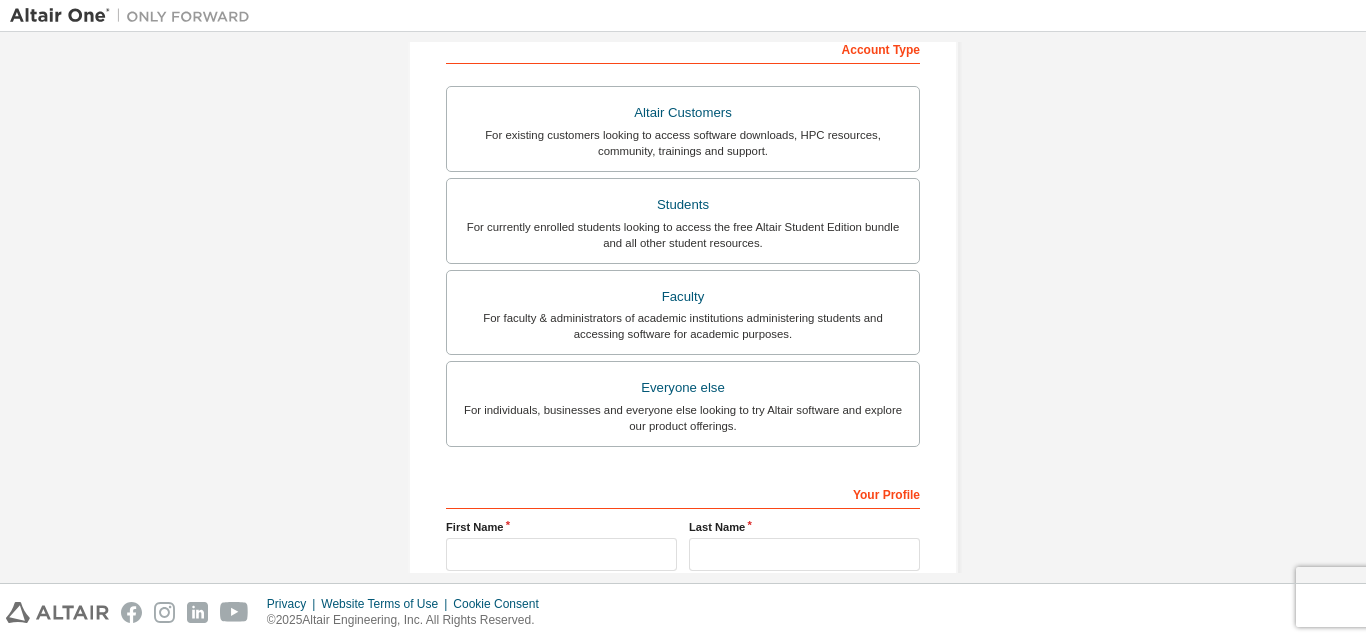scroll, scrollTop: 228, scrollLeft: 0, axis: vertical 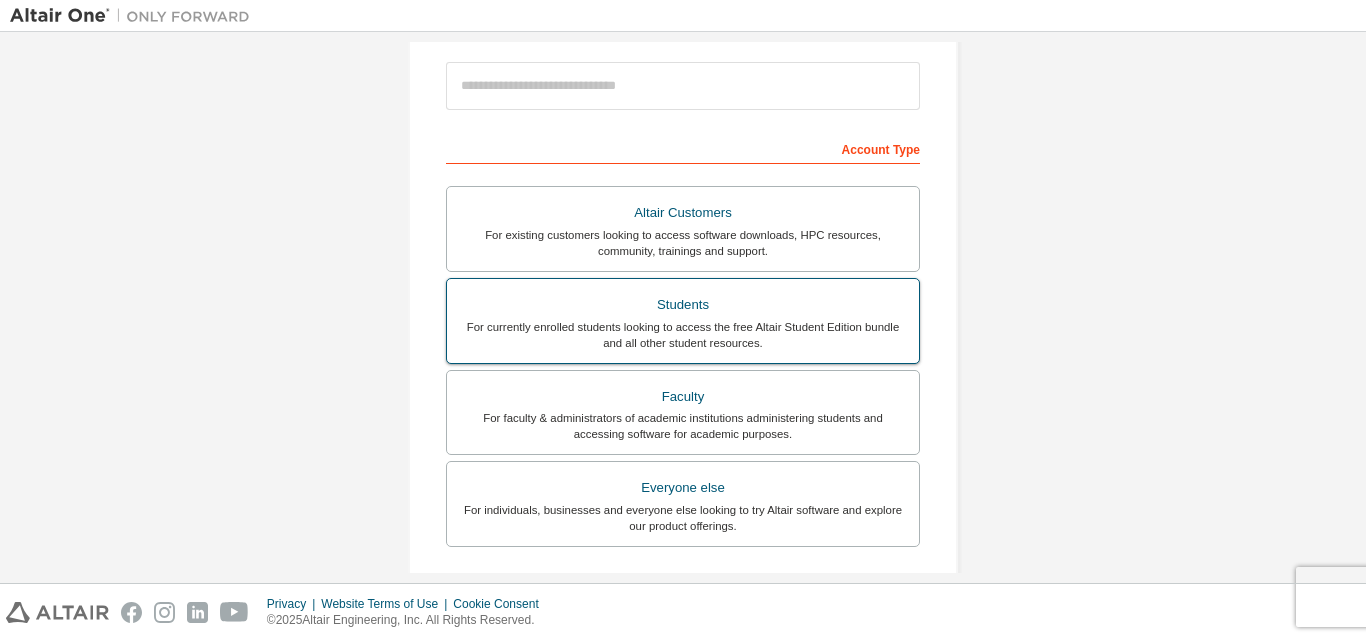 click on "For currently enrolled students looking to access the free Altair Student Edition bundle and all other student resources." at bounding box center [683, 335] 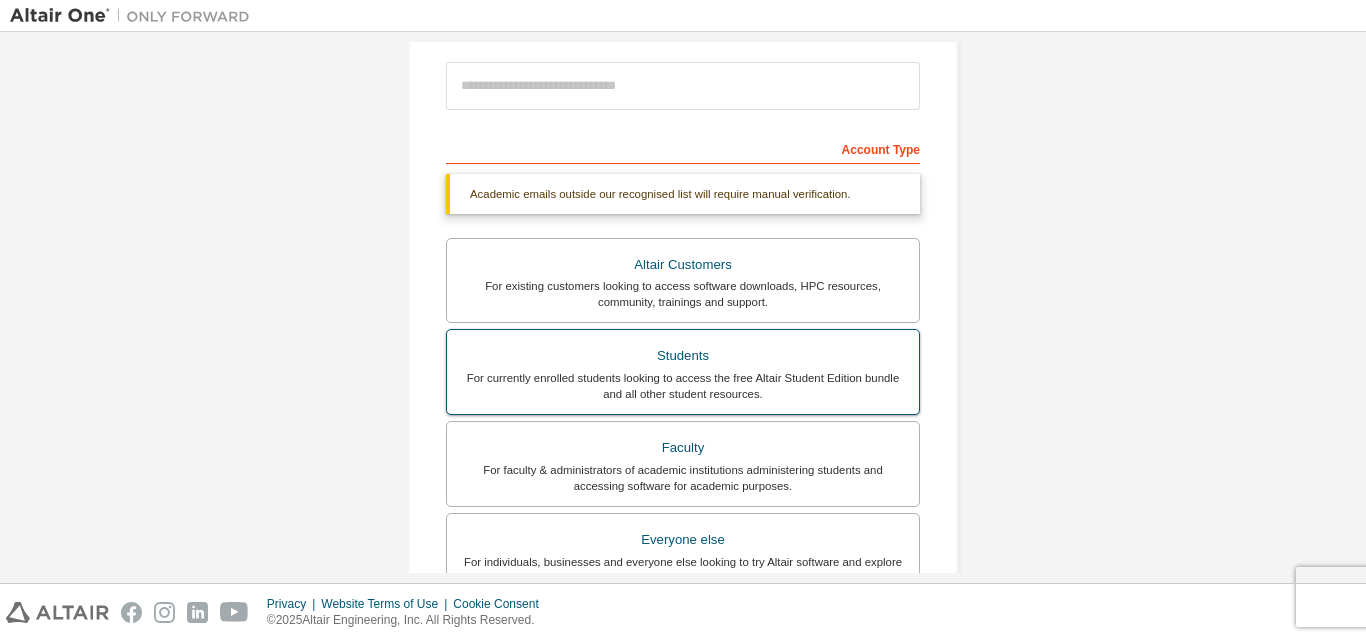 click on "For currently enrolled students looking to access the free Altair Student Edition bundle and all other student resources." at bounding box center (683, 386) 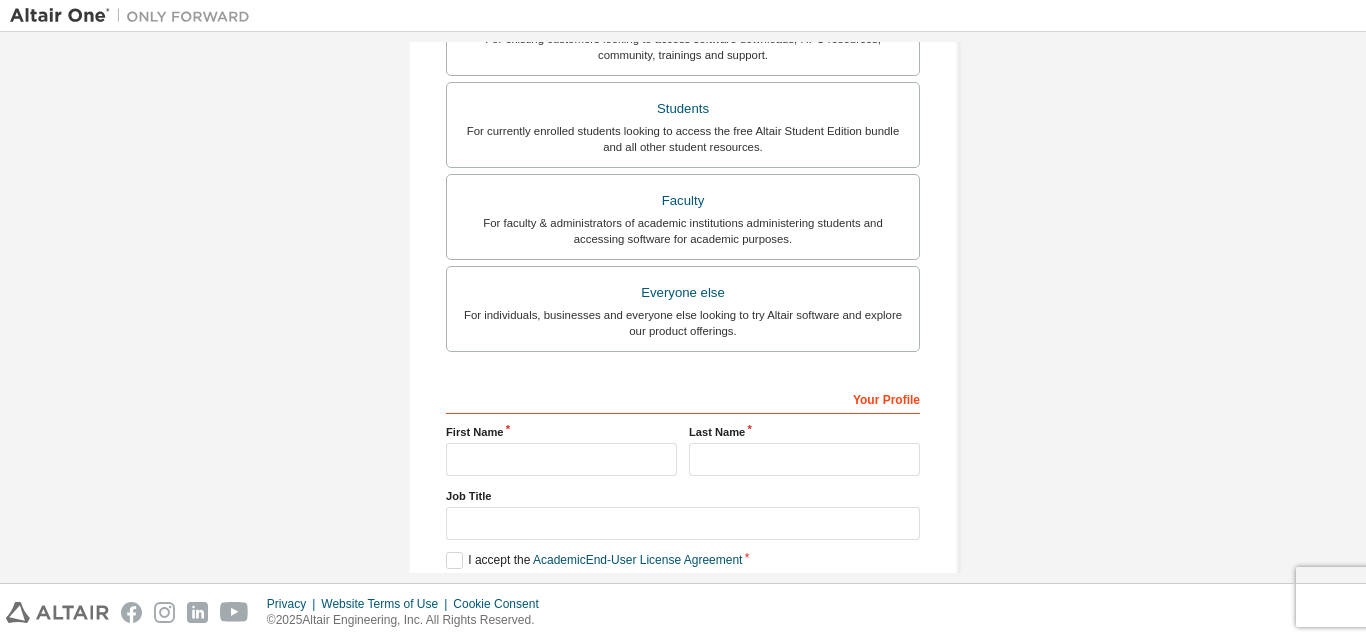 scroll, scrollTop: 528, scrollLeft: 0, axis: vertical 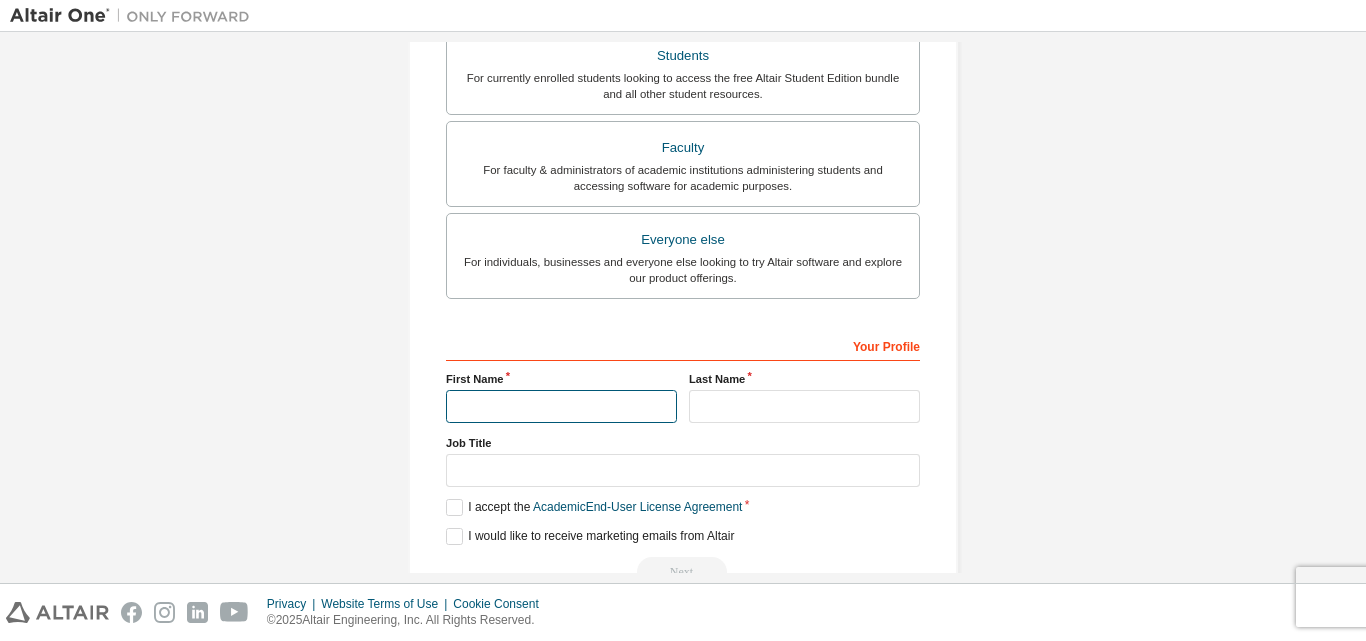 click at bounding box center (561, 406) 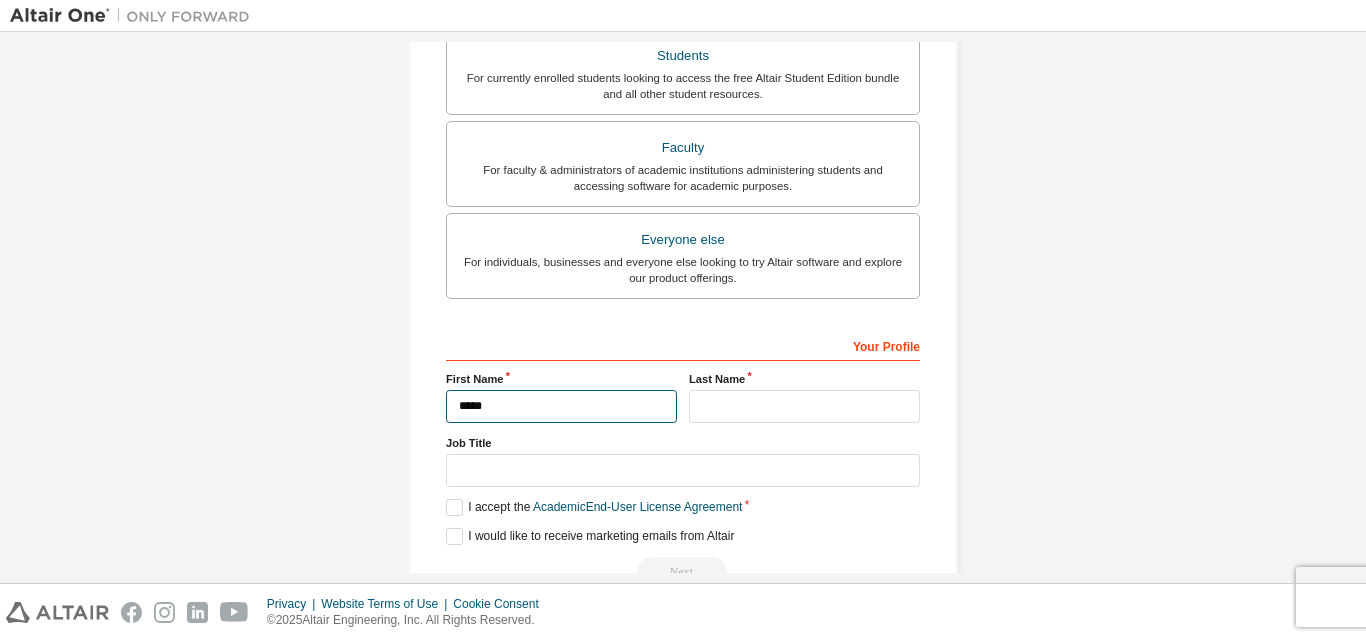 type on "*****" 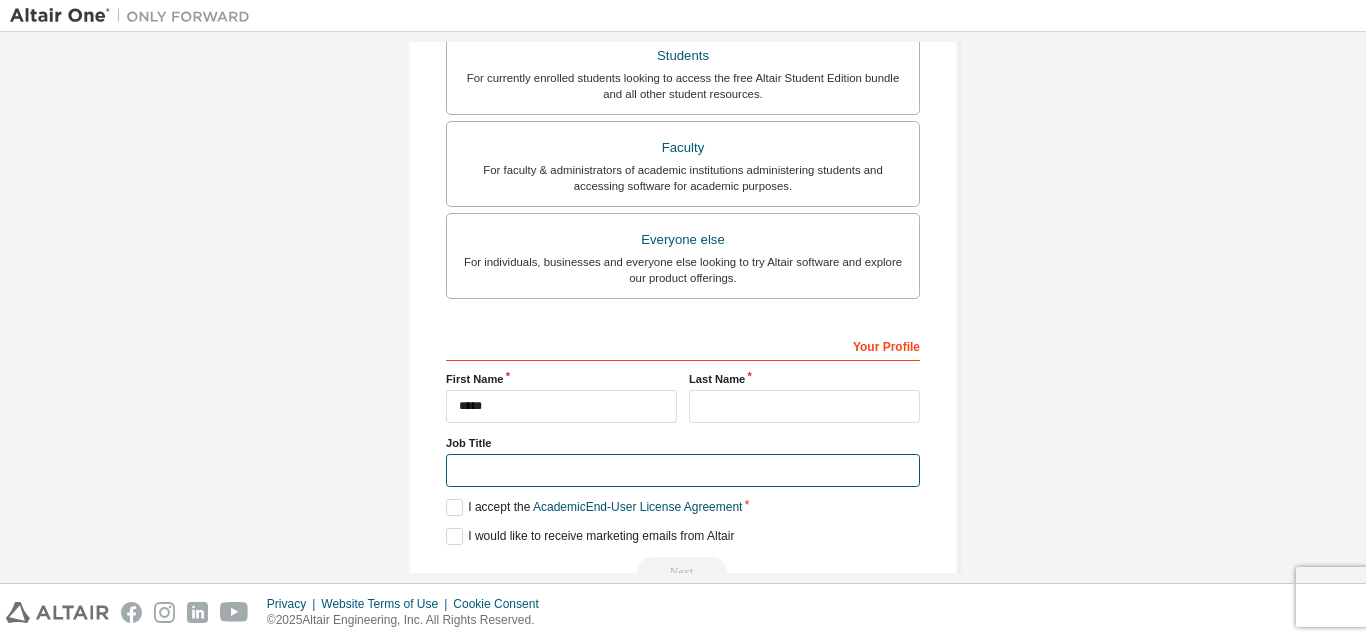 click at bounding box center (683, 470) 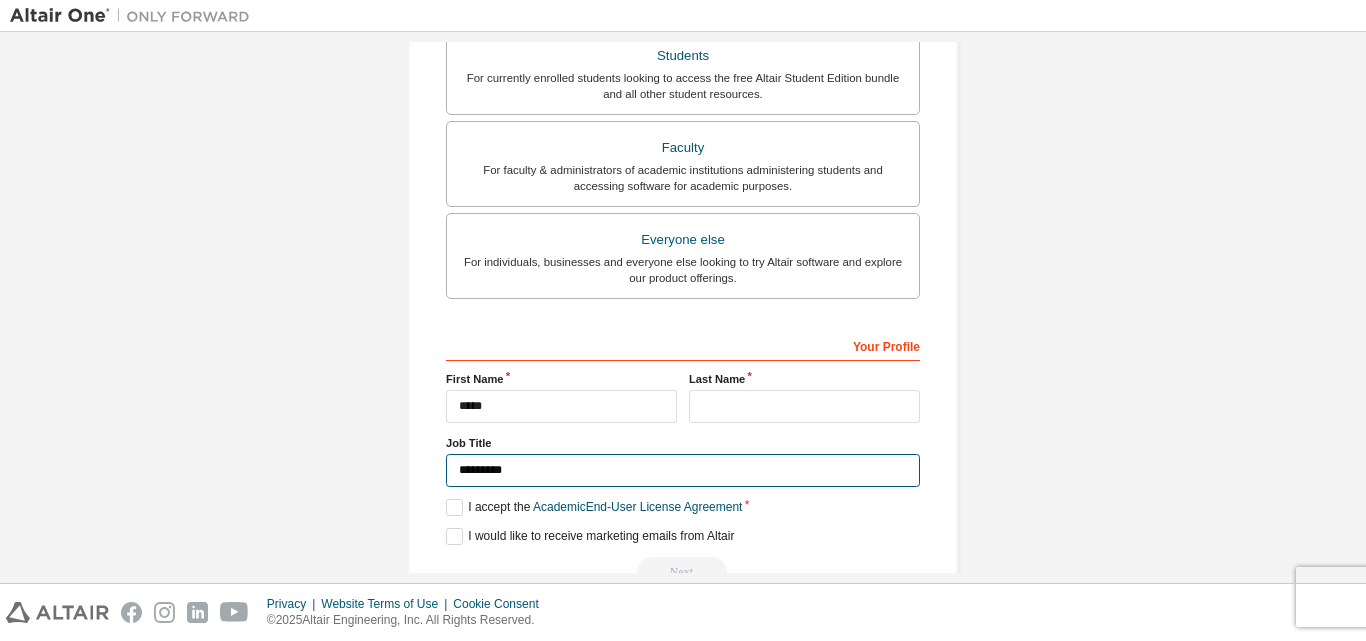 drag, startPoint x: 473, startPoint y: 469, endPoint x: 398, endPoint y: 459, distance: 75.66373 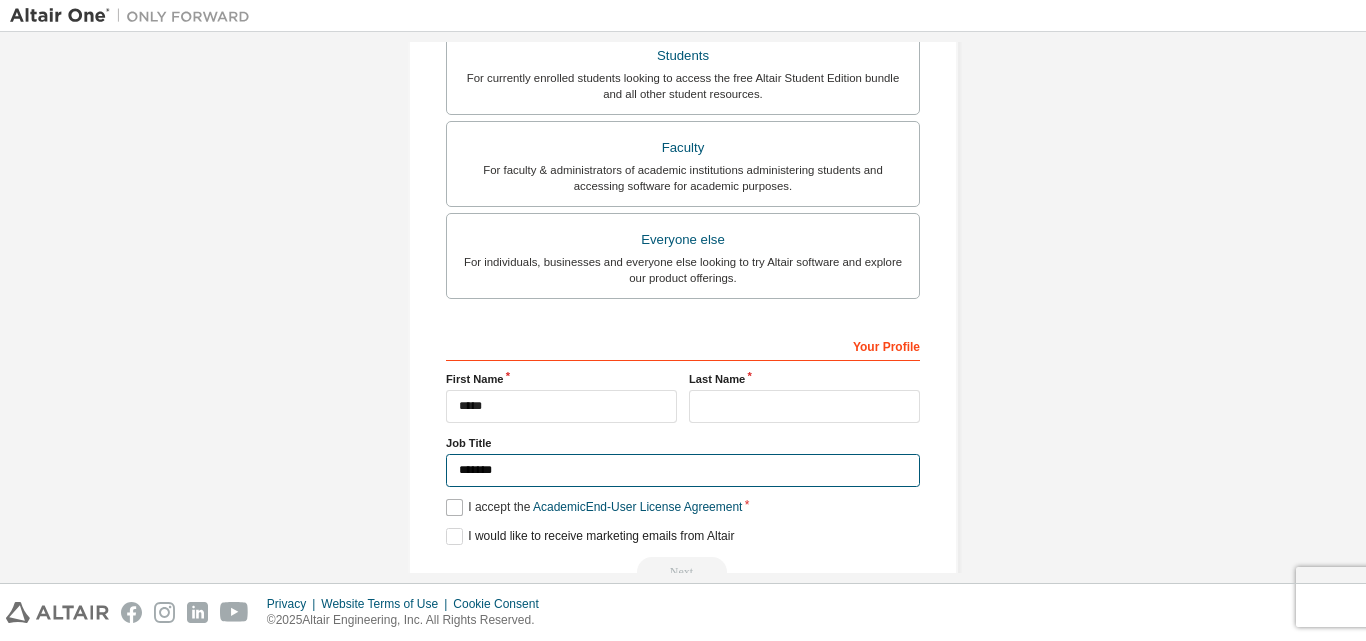 type on "*******" 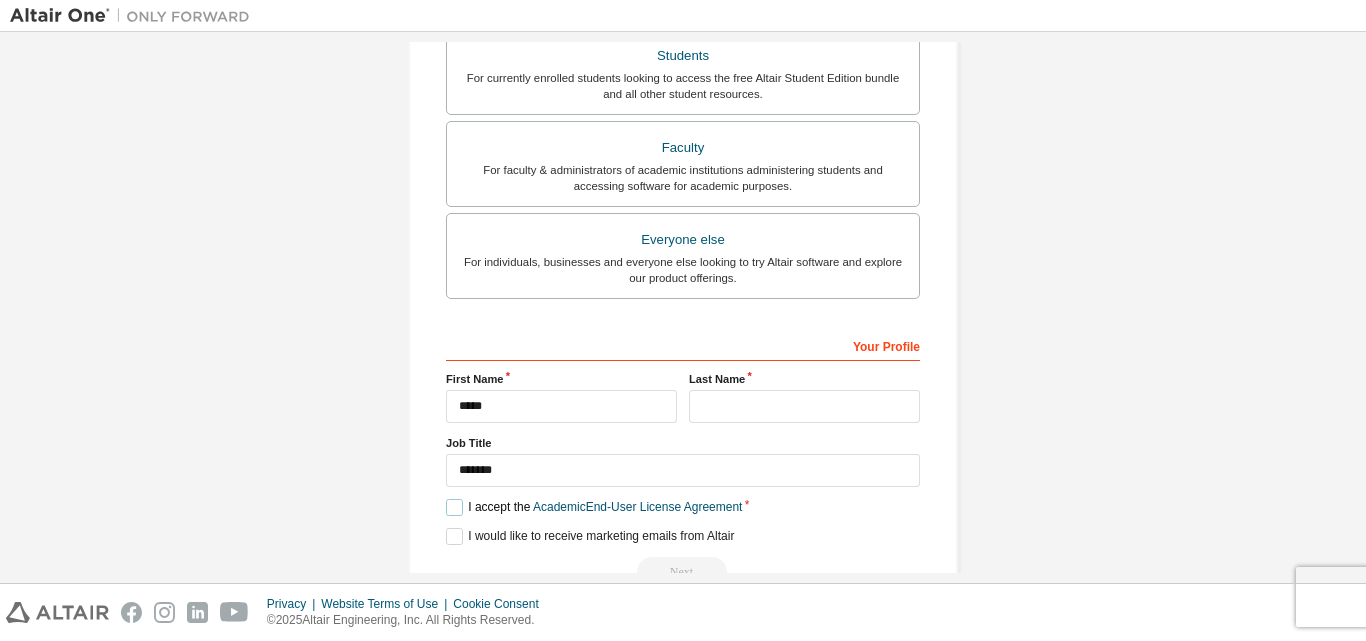 click on "I accept the   Academic   End-User License Agreement" at bounding box center (594, 507) 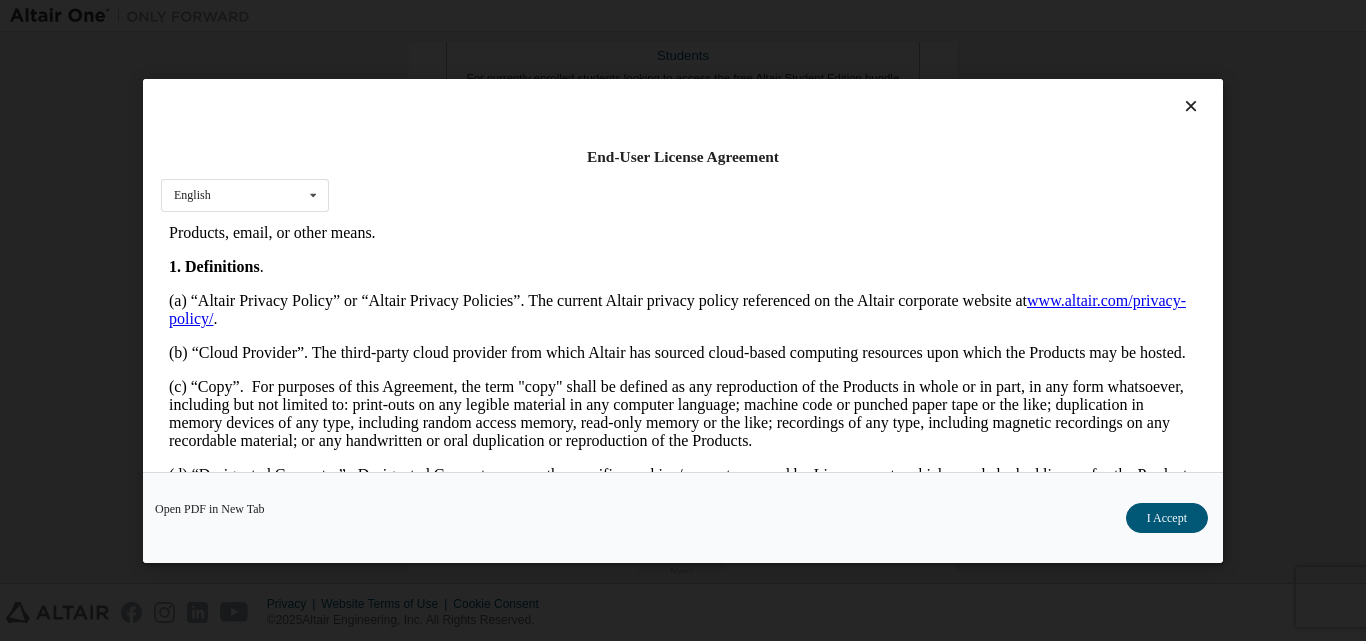 scroll, scrollTop: 400, scrollLeft: 0, axis: vertical 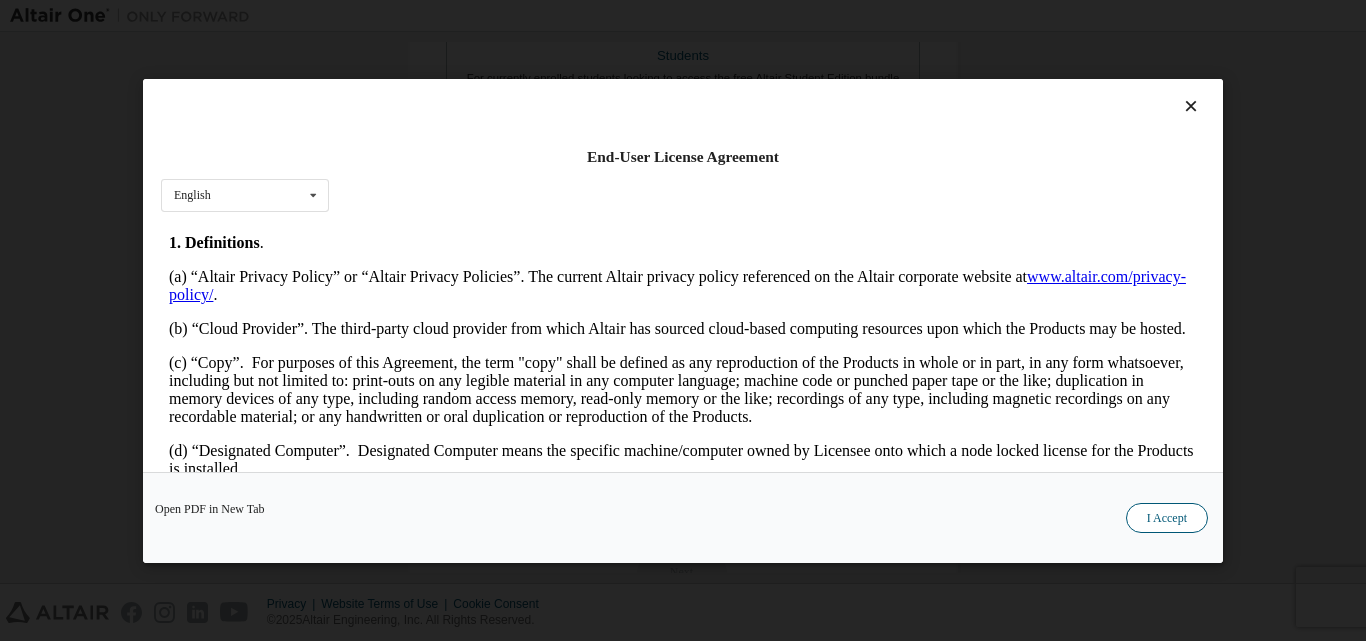 click on "I Accept" at bounding box center [1167, 517] 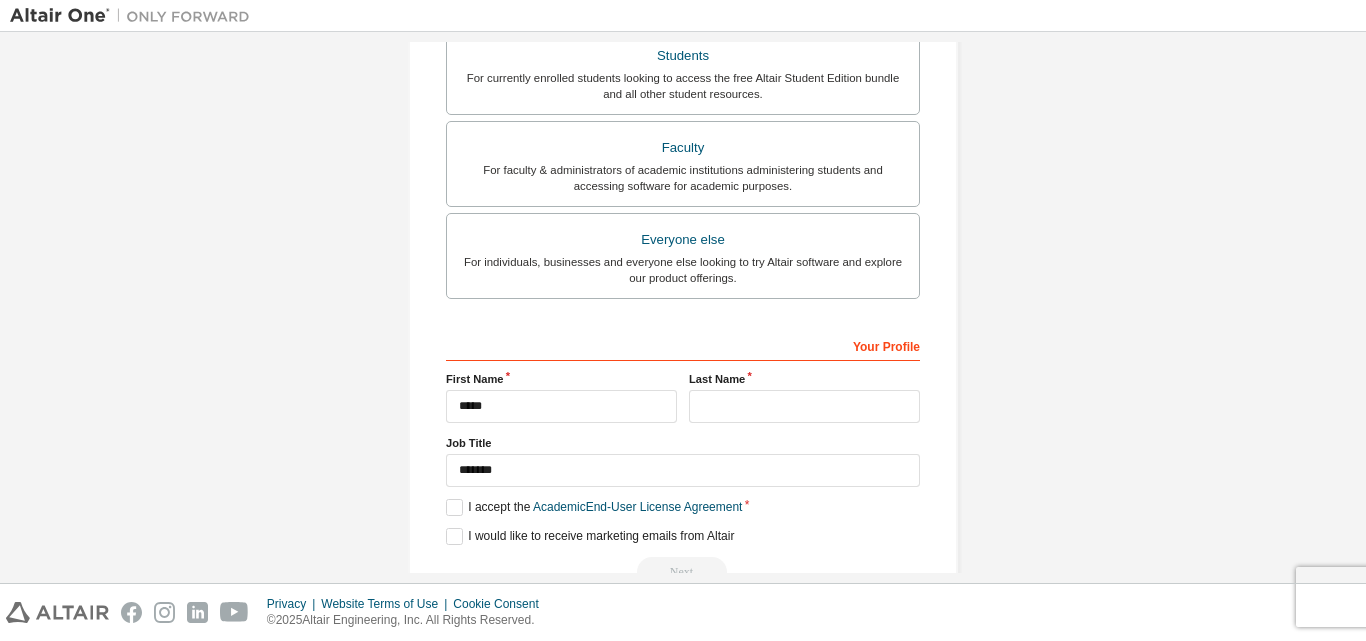 scroll, scrollTop: 580, scrollLeft: 0, axis: vertical 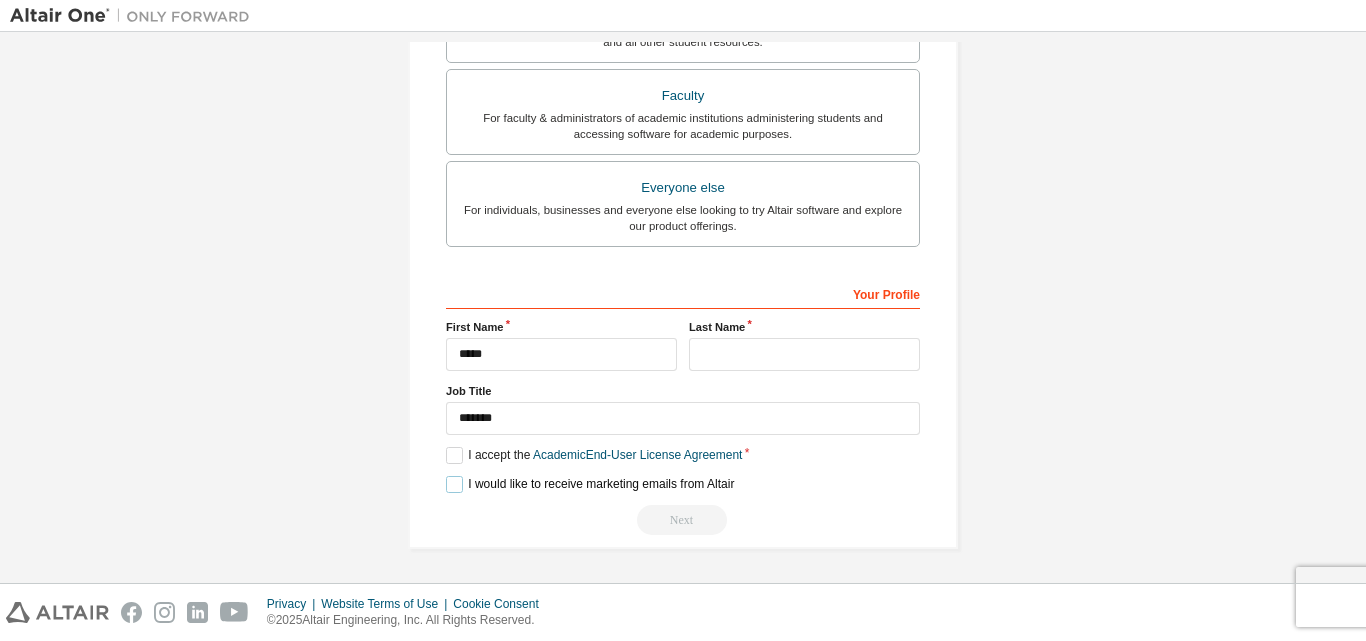 click on "I would like to receive marketing emails from Altair" at bounding box center [590, 484] 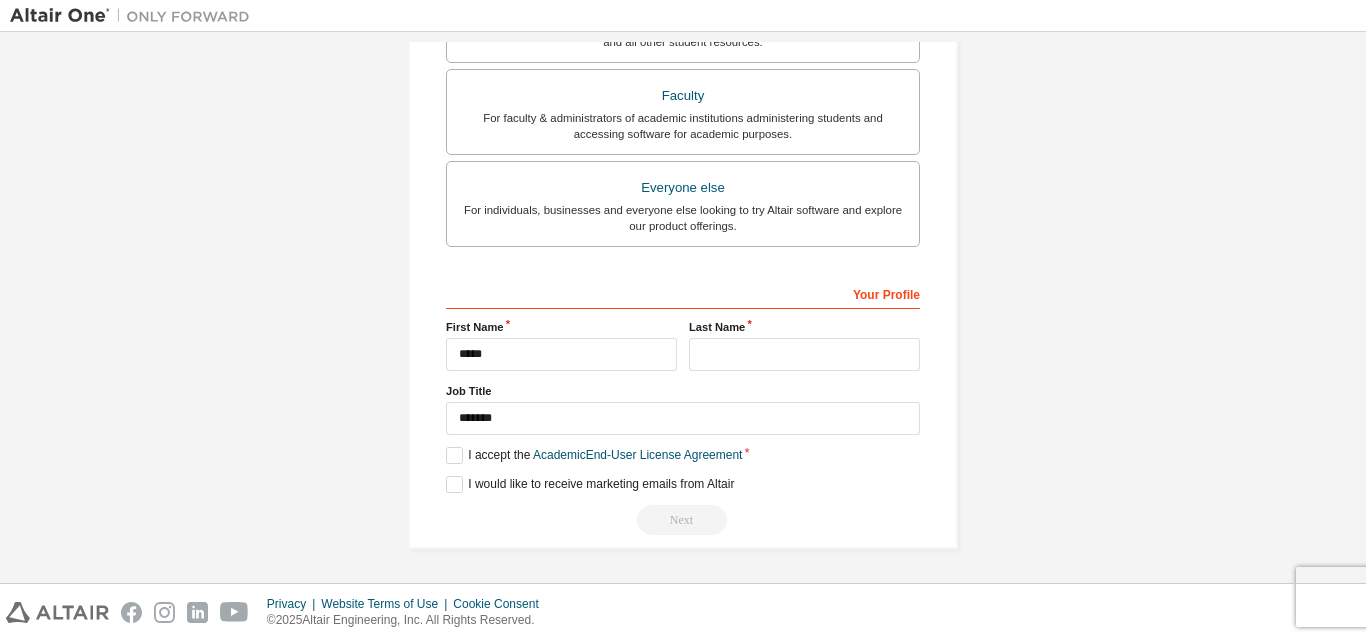 click on "I would like to receive marketing emails from Altair" at bounding box center (683, 484) 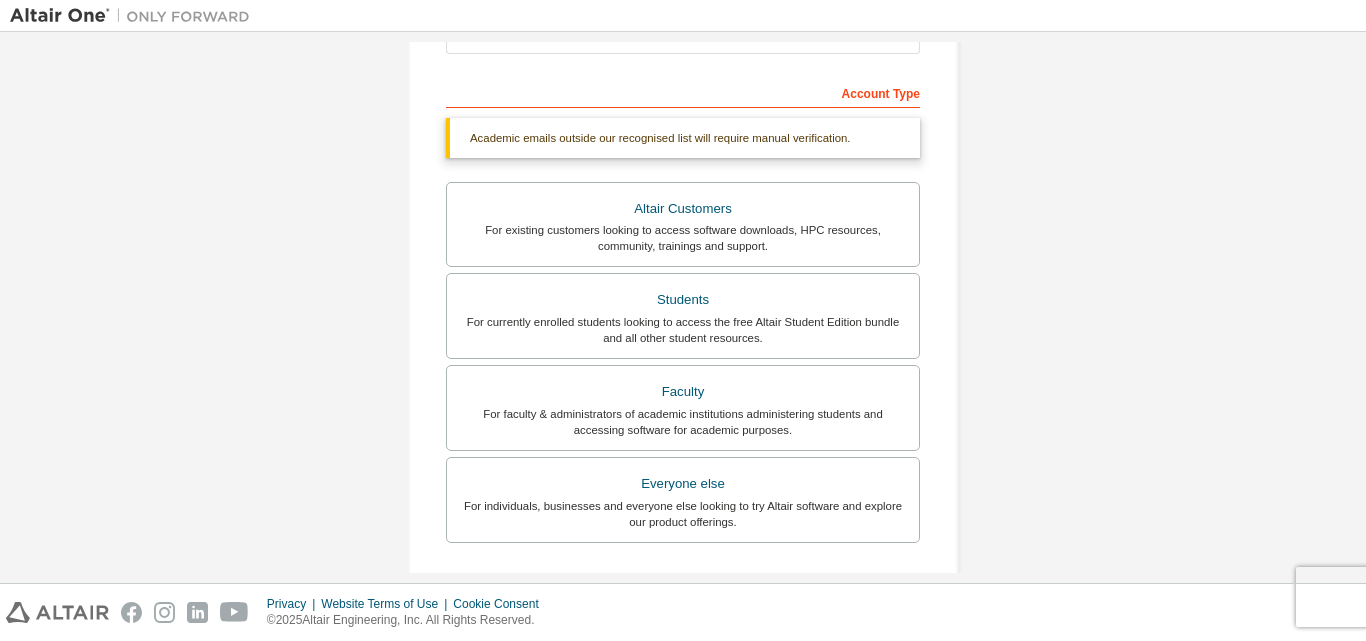 scroll, scrollTop: 80, scrollLeft: 0, axis: vertical 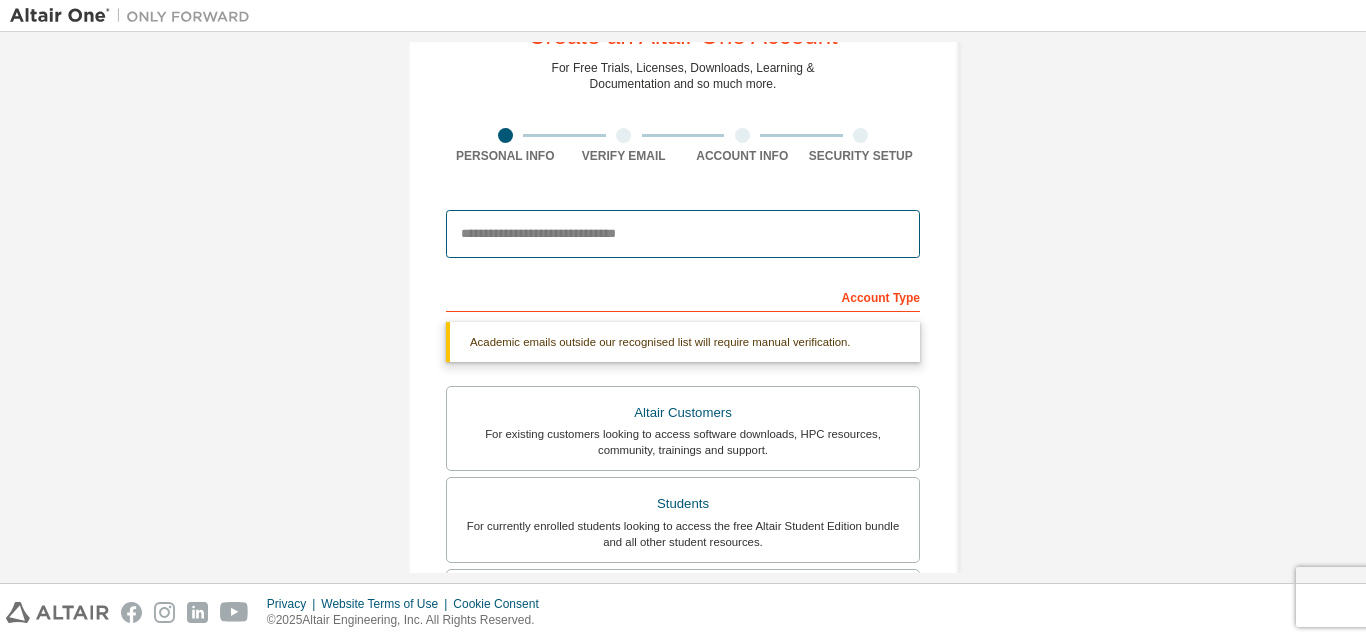 click at bounding box center [683, 234] 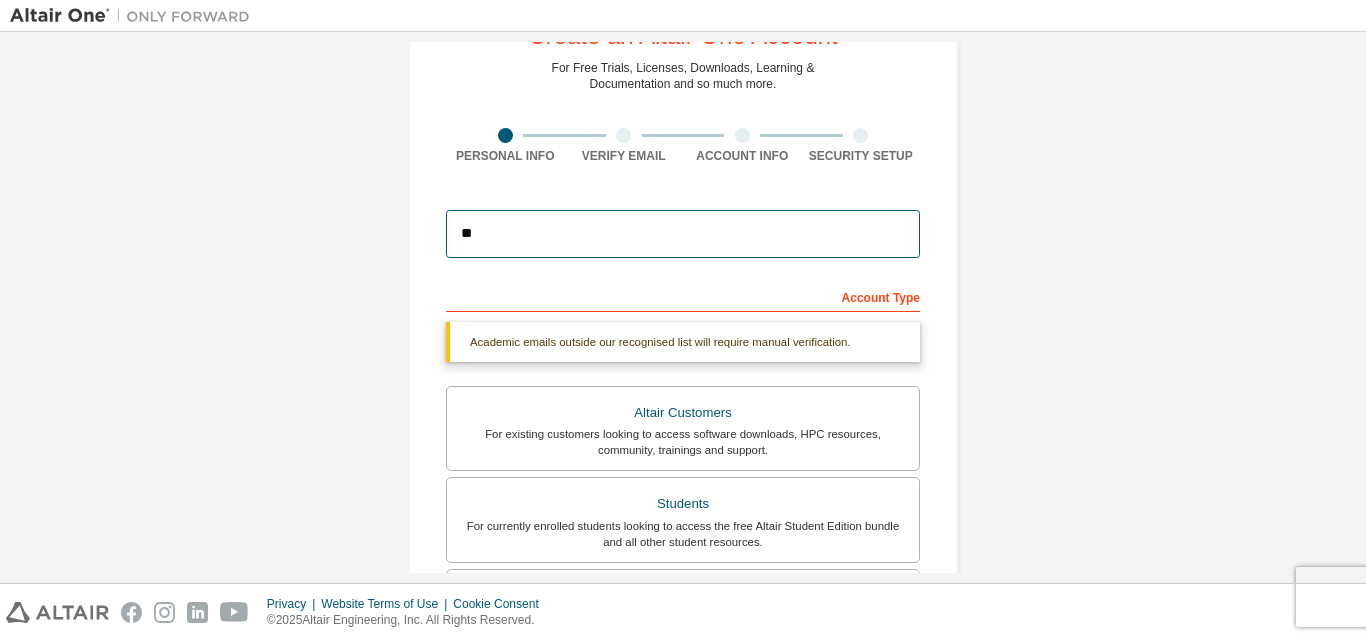 type on "*" 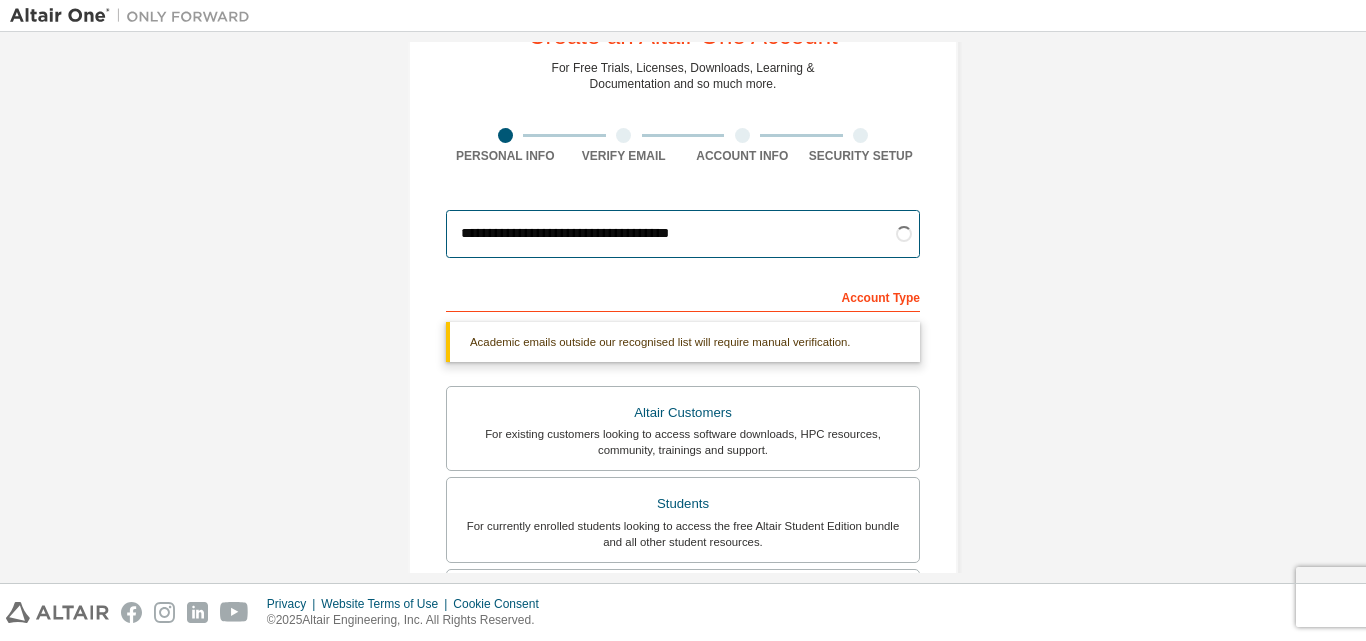 click on "**********" at bounding box center [683, 234] 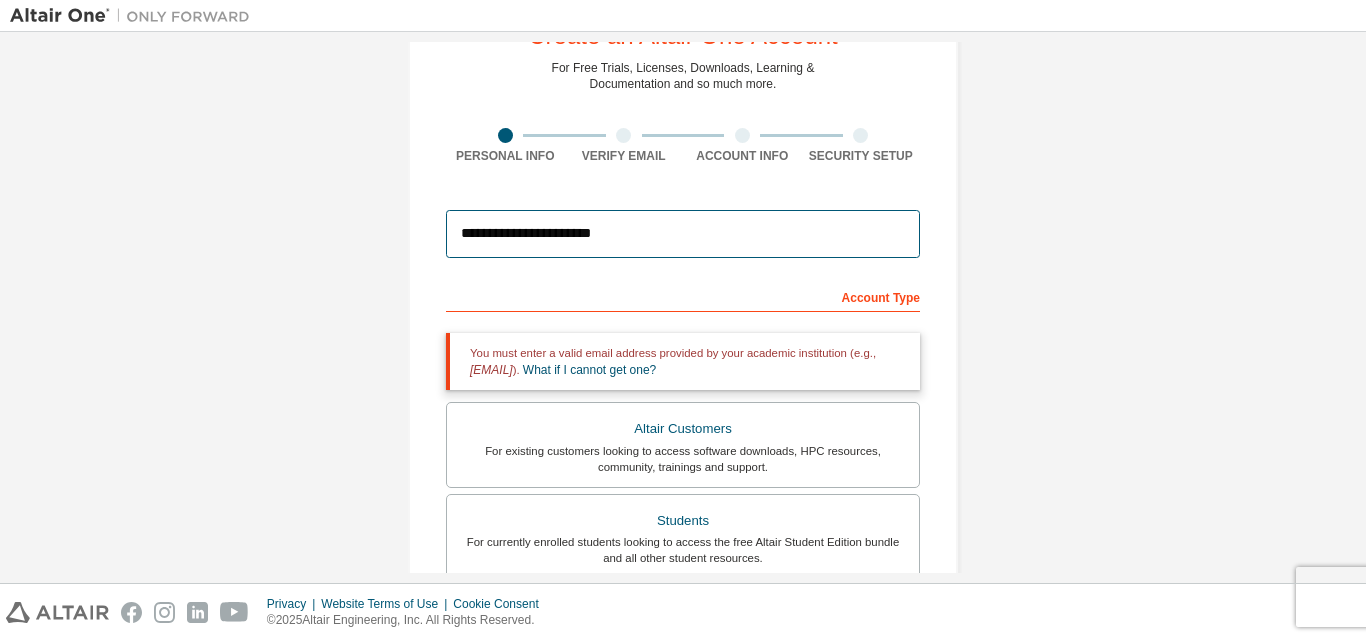 type on "**********" 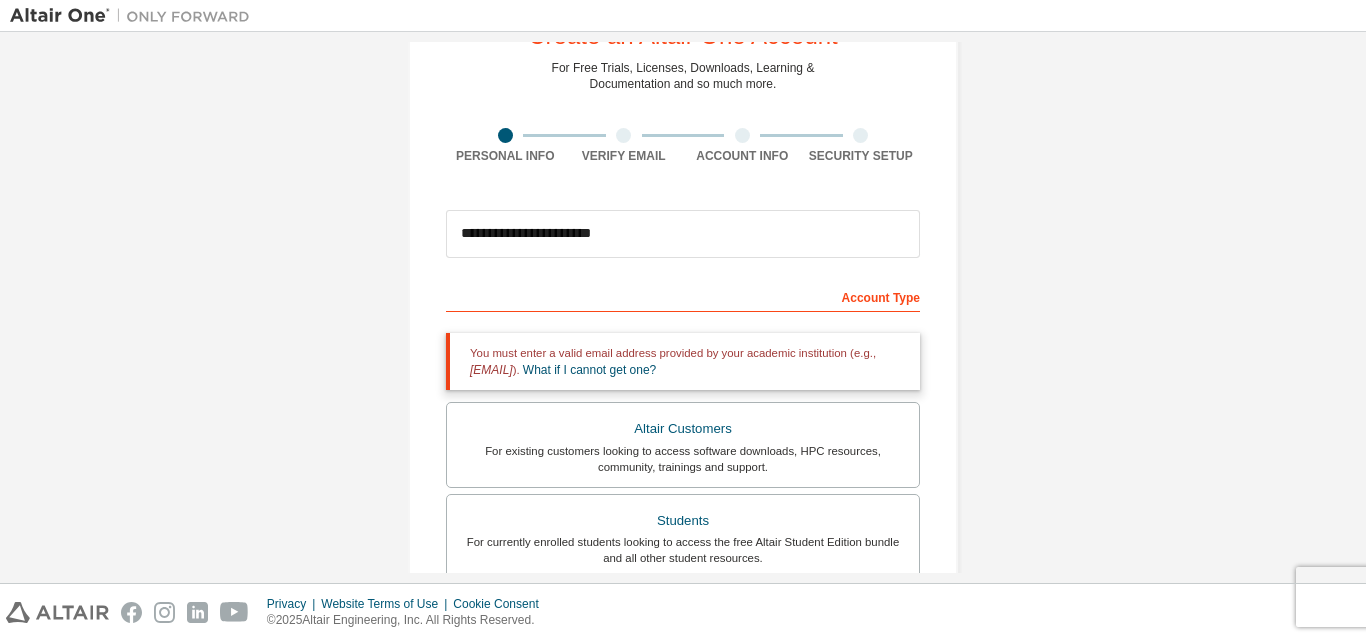 click on "**********" at bounding box center (683, 525) 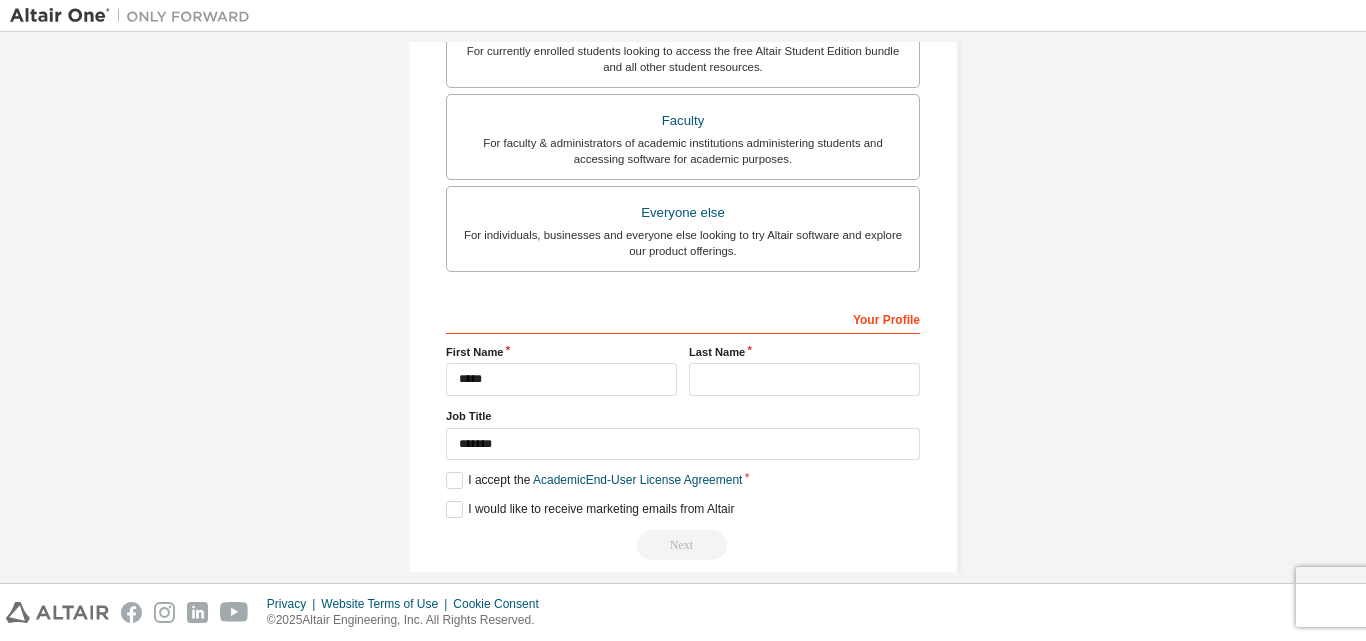 scroll, scrollTop: 597, scrollLeft: 0, axis: vertical 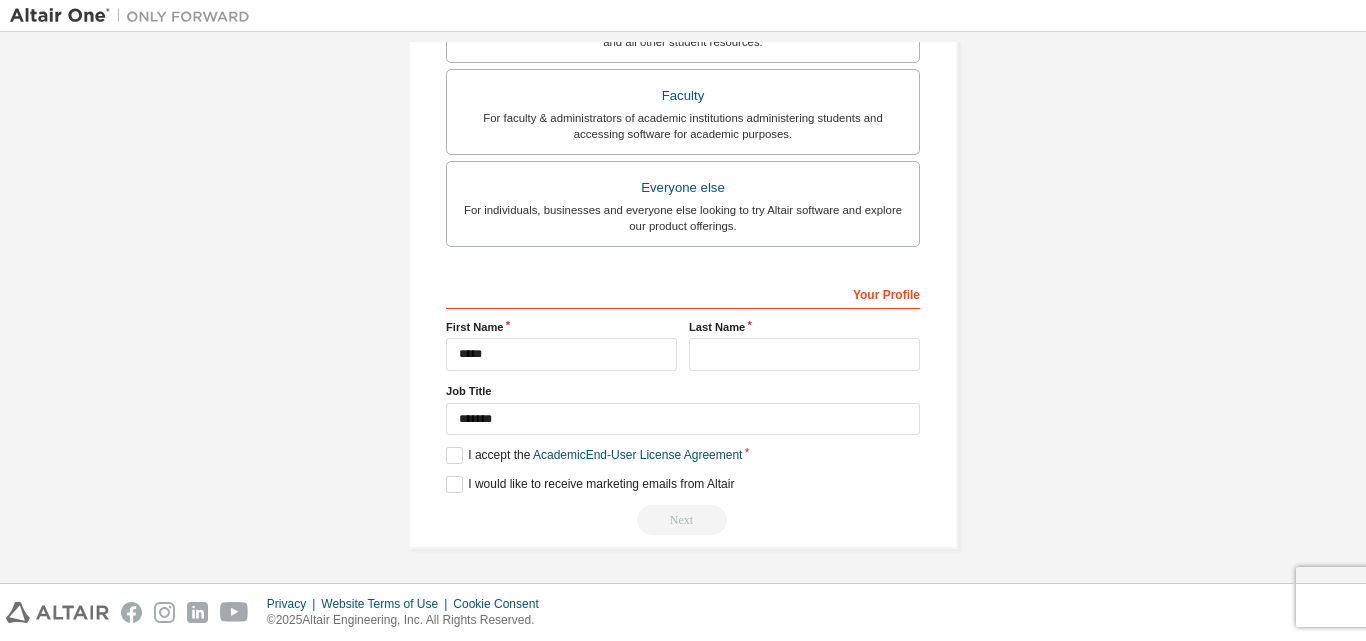 click on "I would like to receive marketing emails from Altair" at bounding box center [683, 484] 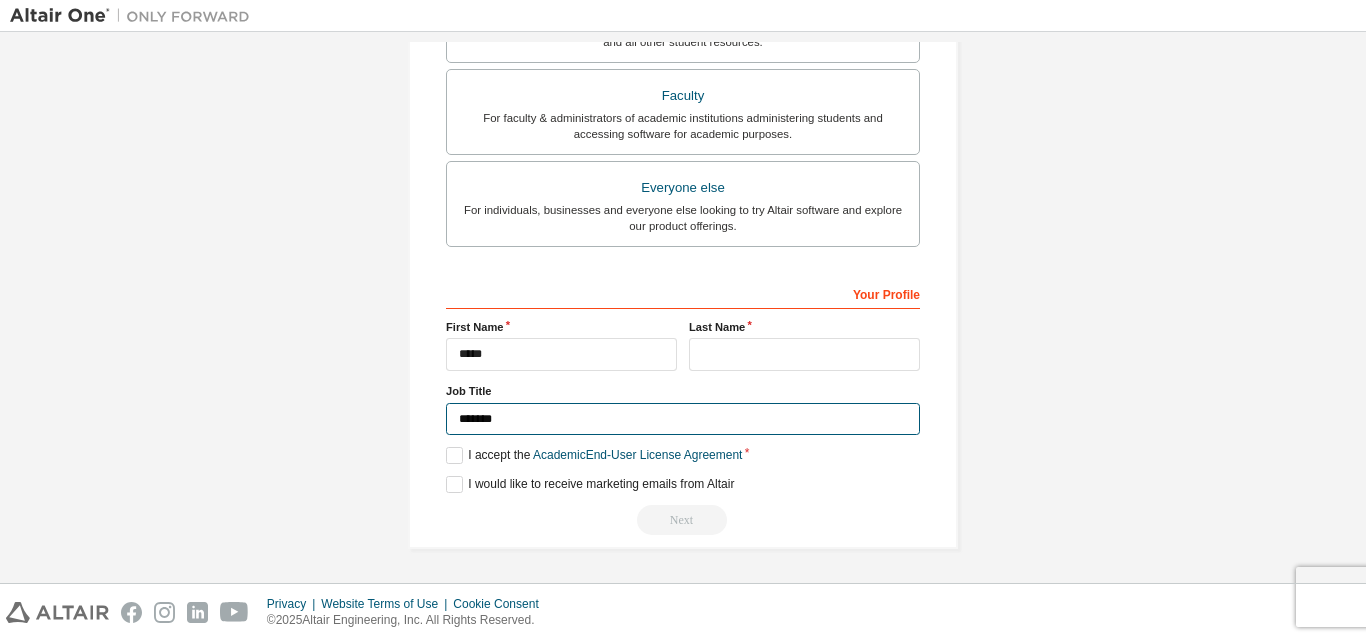 click on "*******" at bounding box center (683, 419) 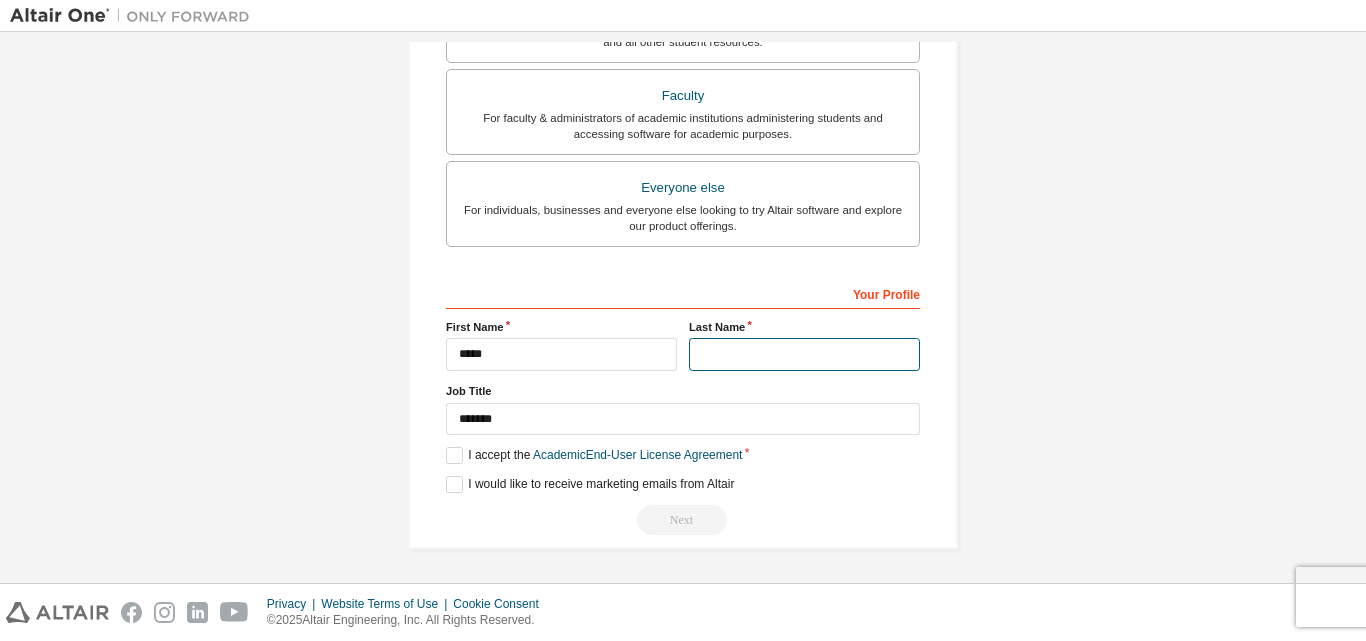 click at bounding box center (804, 354) 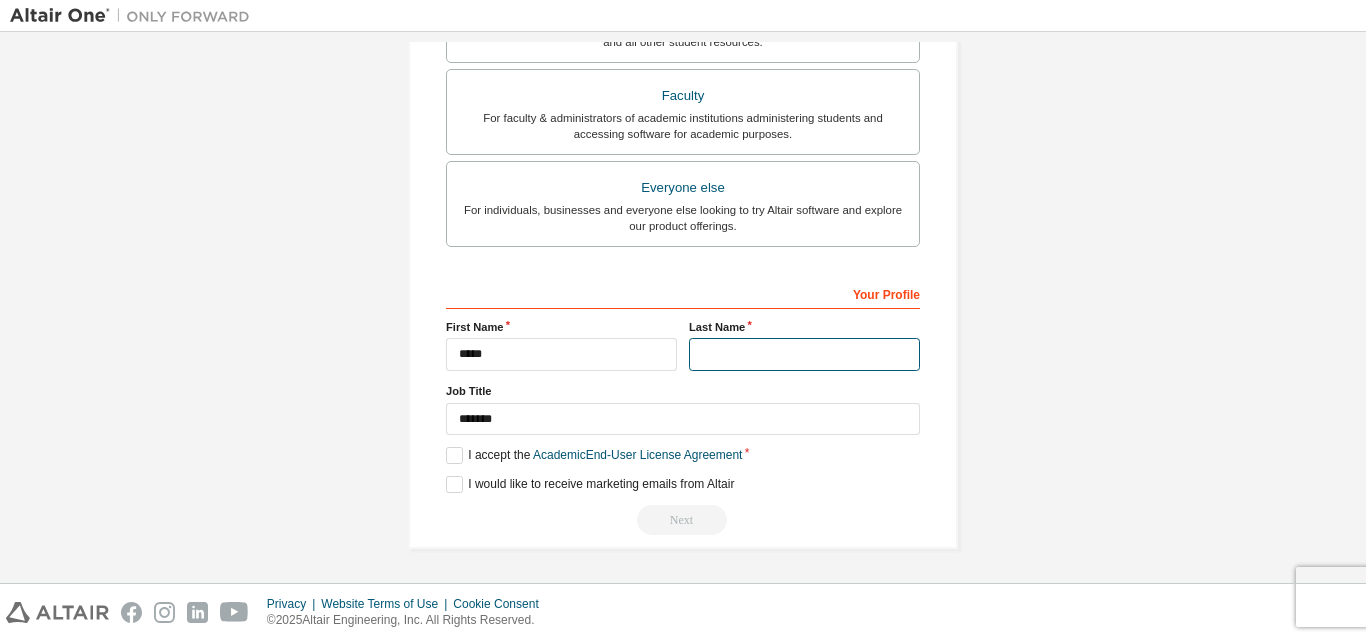 type on "*" 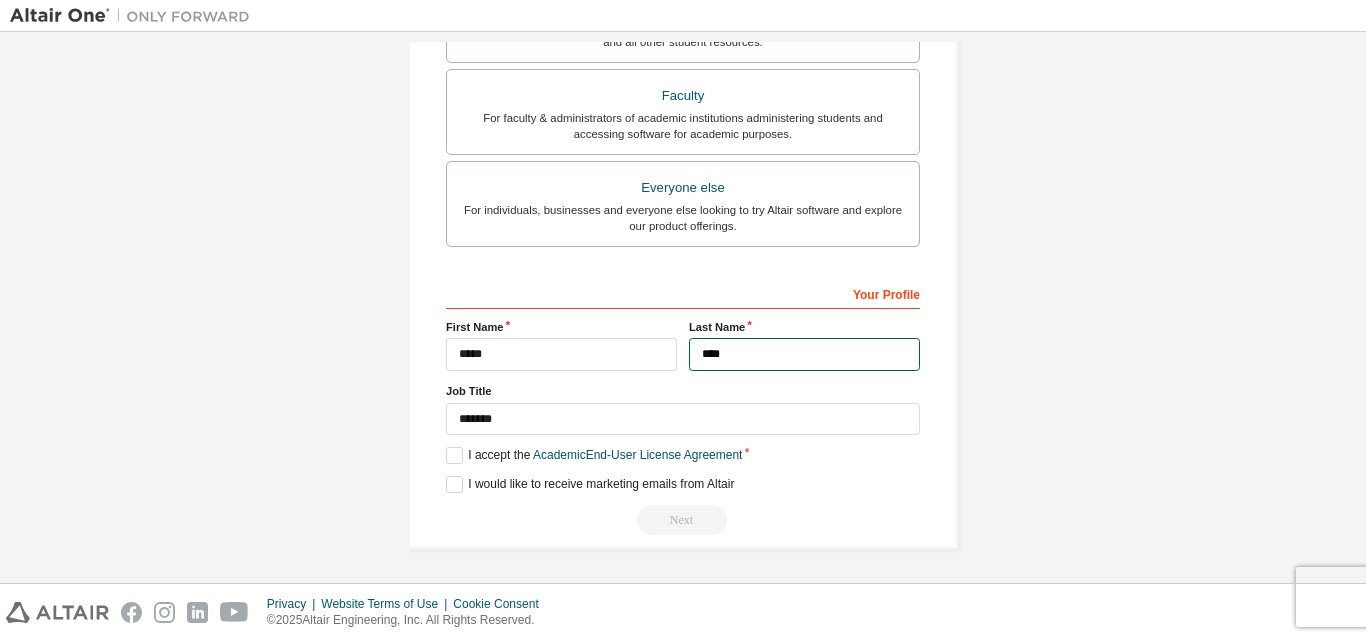 type on "****" 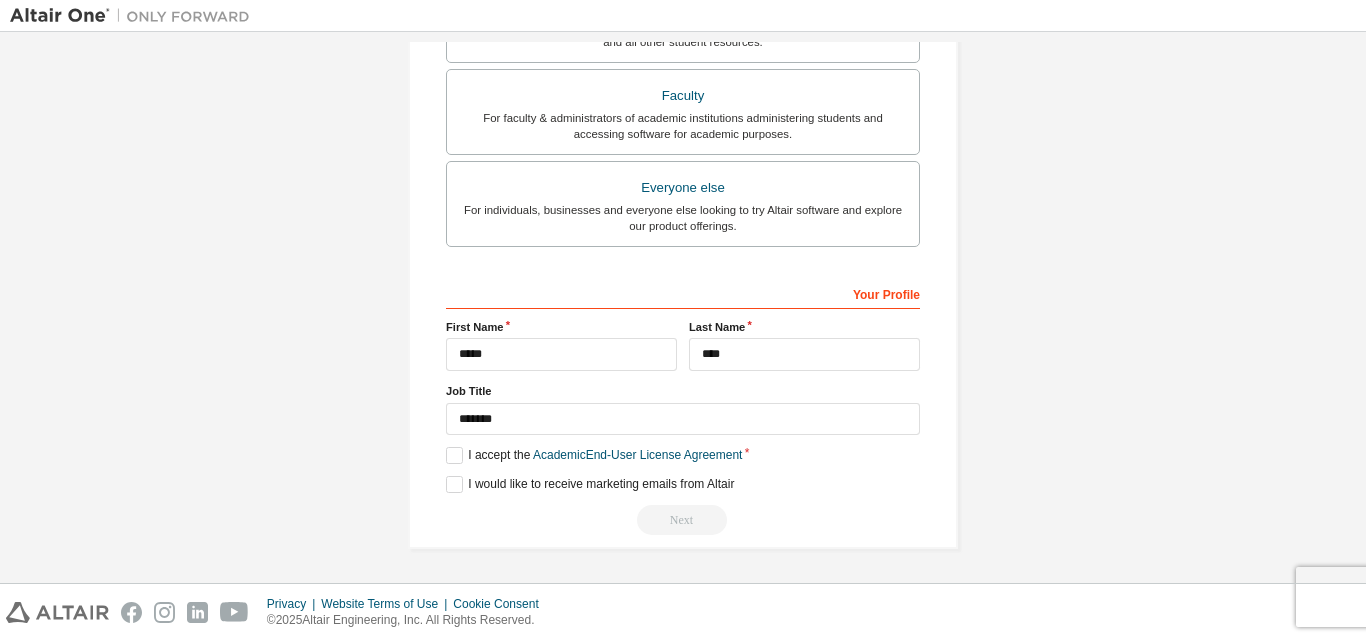 click on "**********" at bounding box center (683, 9) 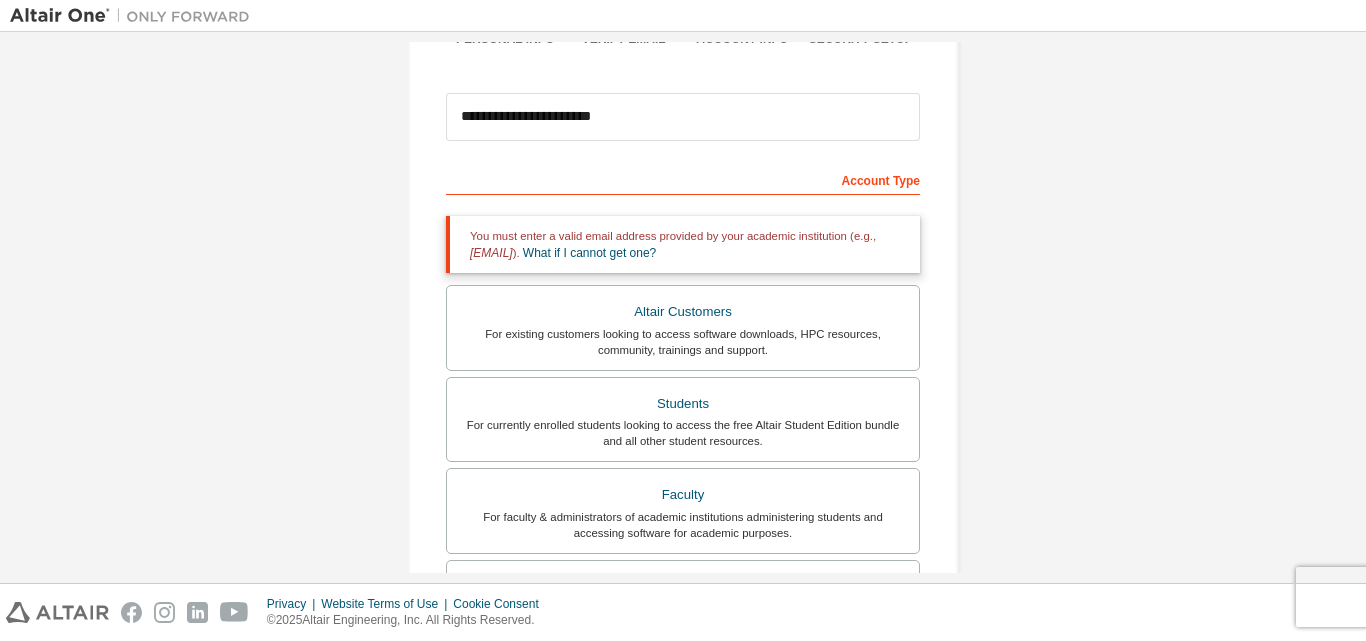 scroll, scrollTop: 0, scrollLeft: 0, axis: both 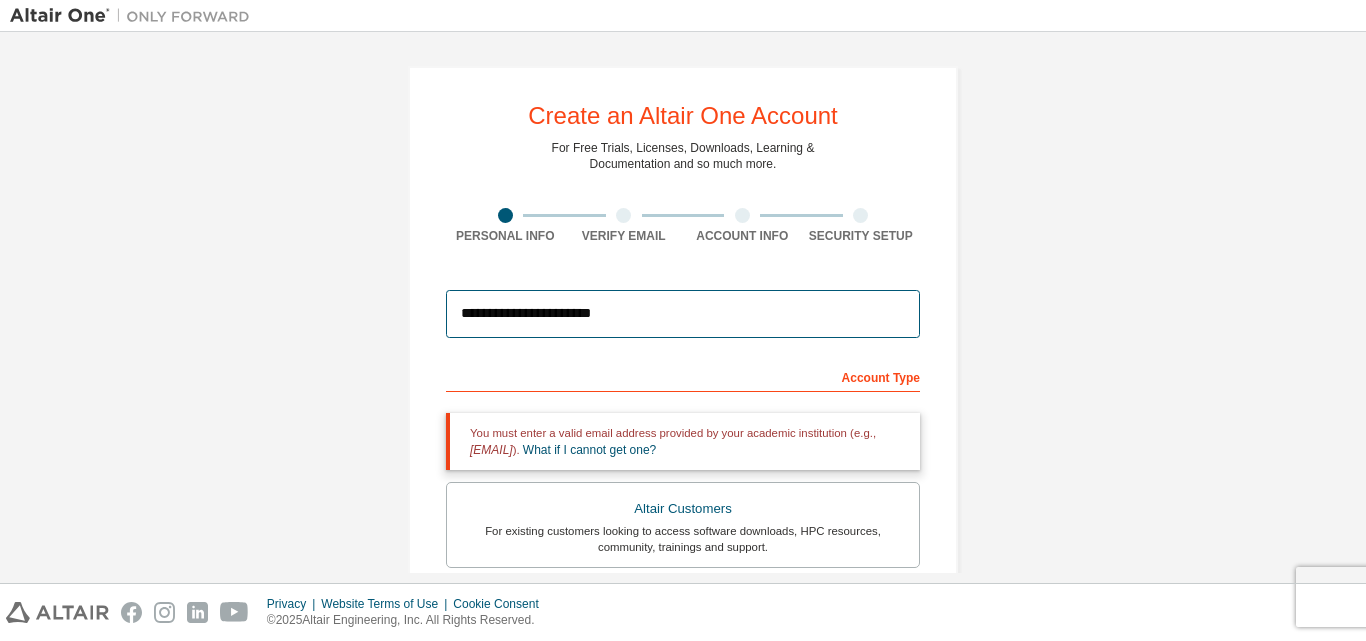 click on "**********" at bounding box center [683, 314] 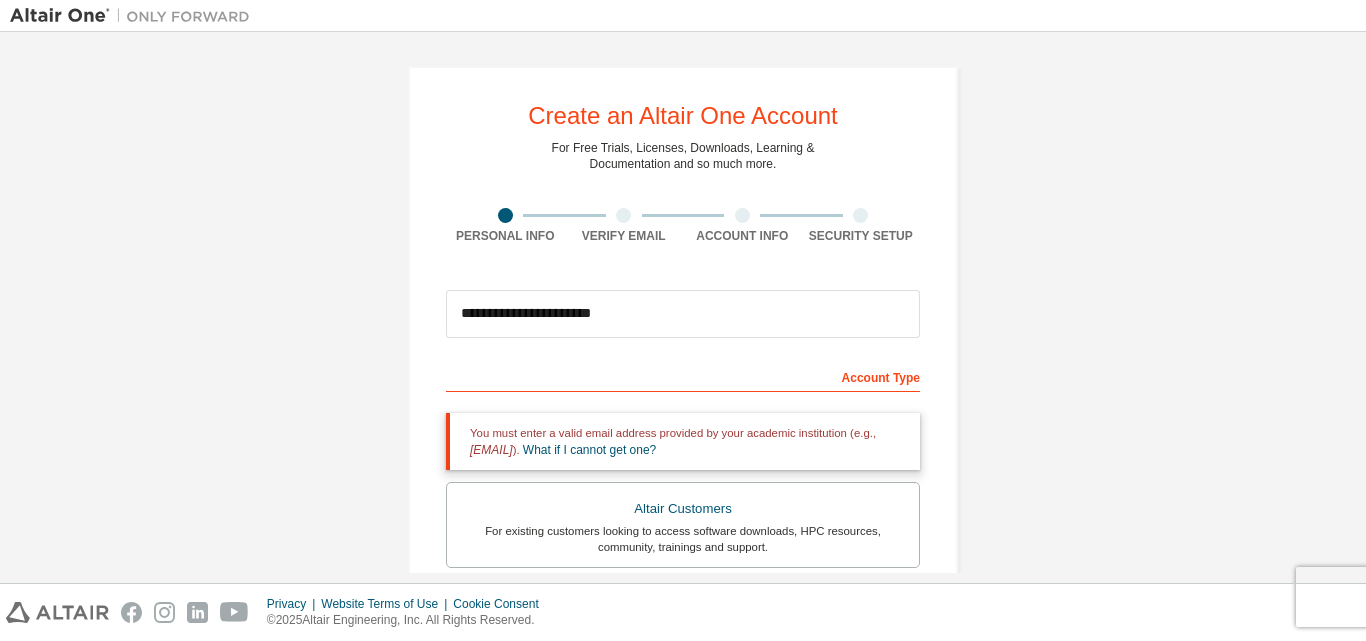 click on "**********" at bounding box center [683, 605] 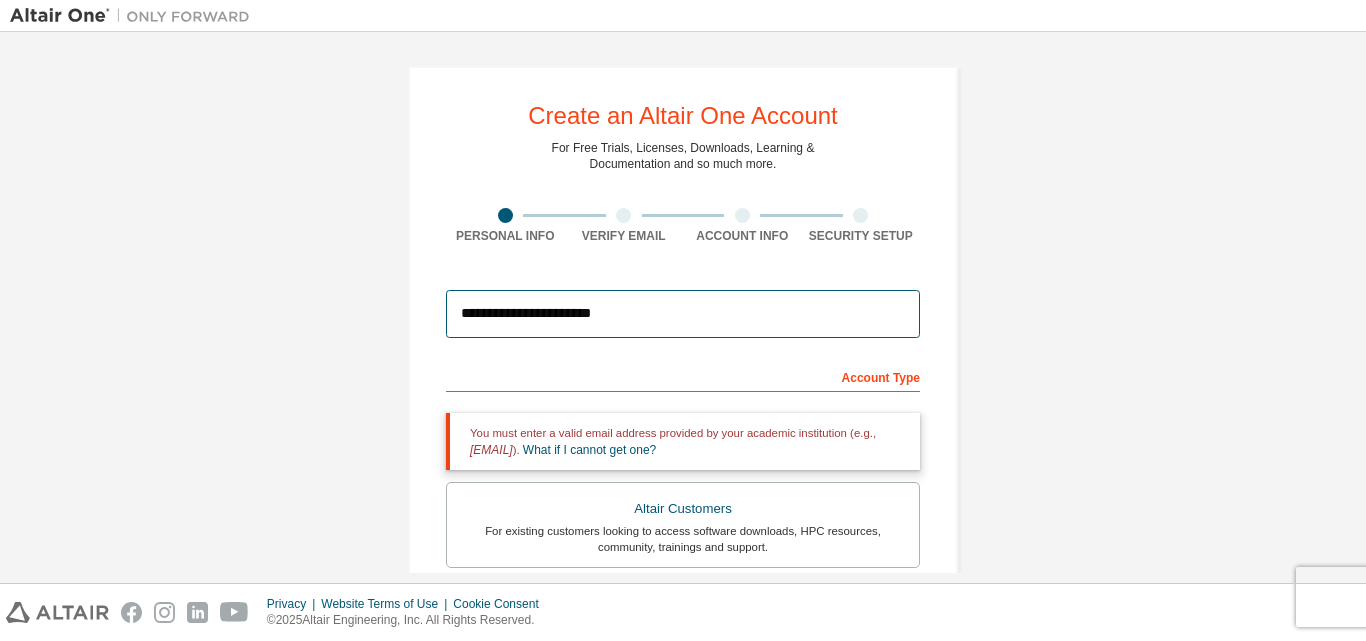 drag, startPoint x: 639, startPoint y: 313, endPoint x: 237, endPoint y: 303, distance: 402.12436 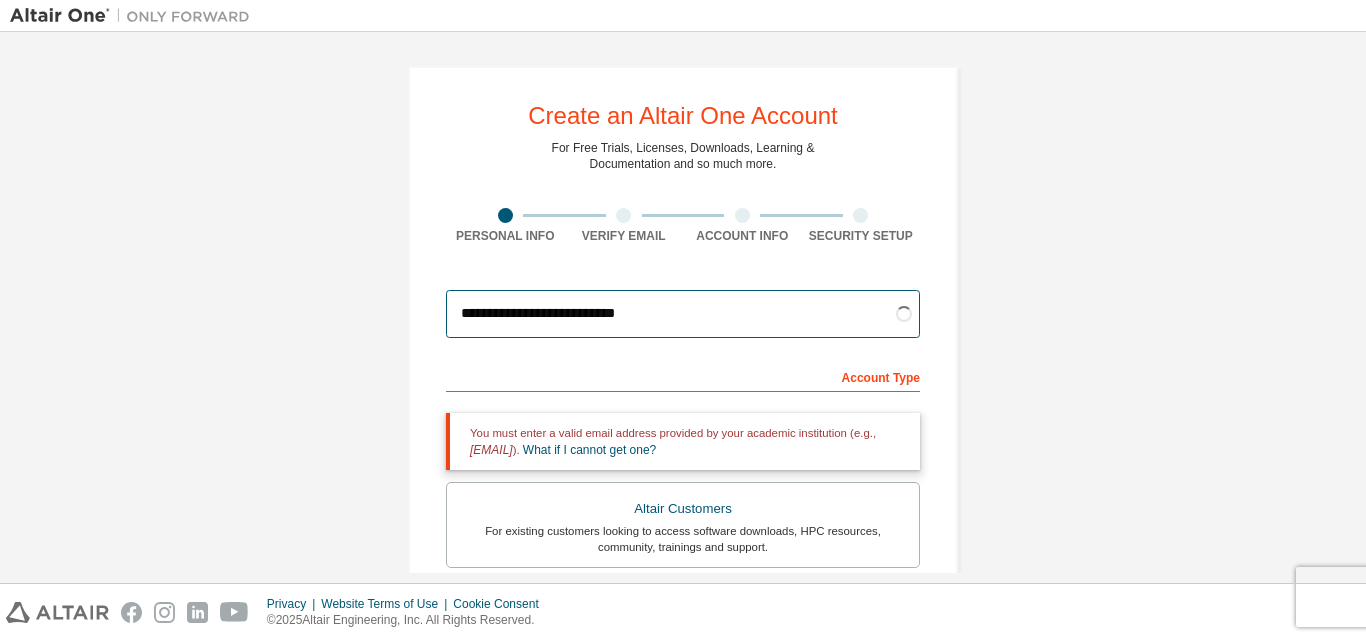 type on "**********" 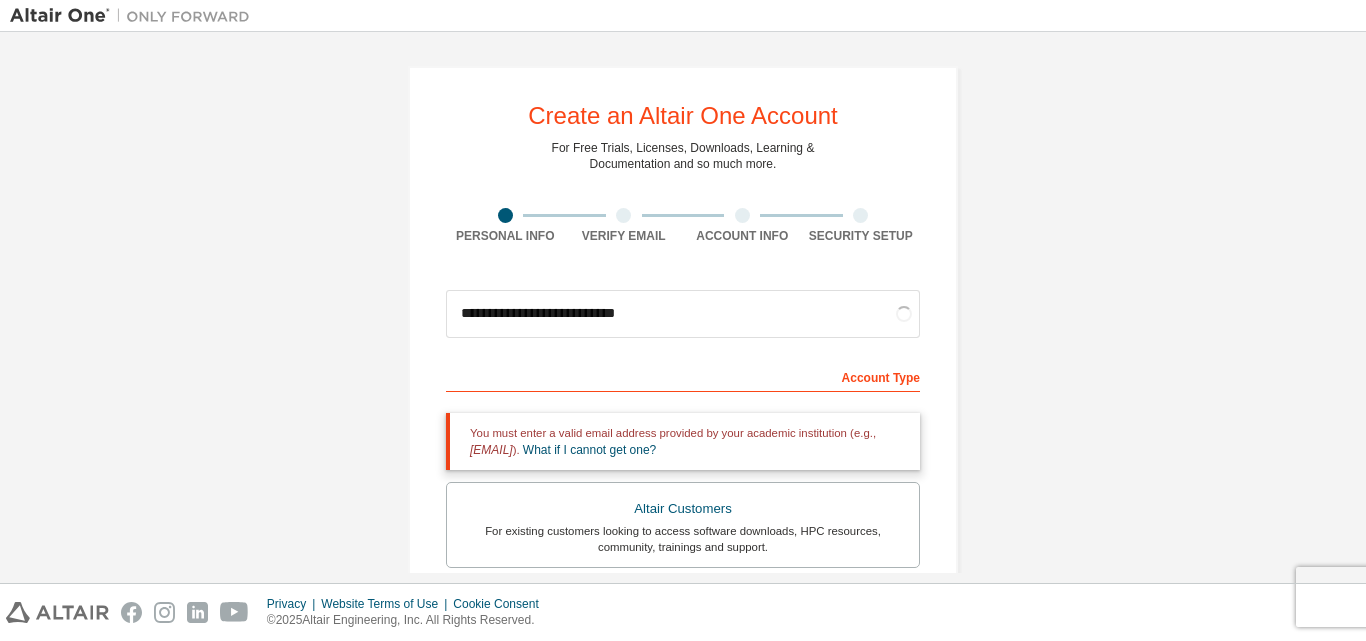 click on "**********" at bounding box center [683, 605] 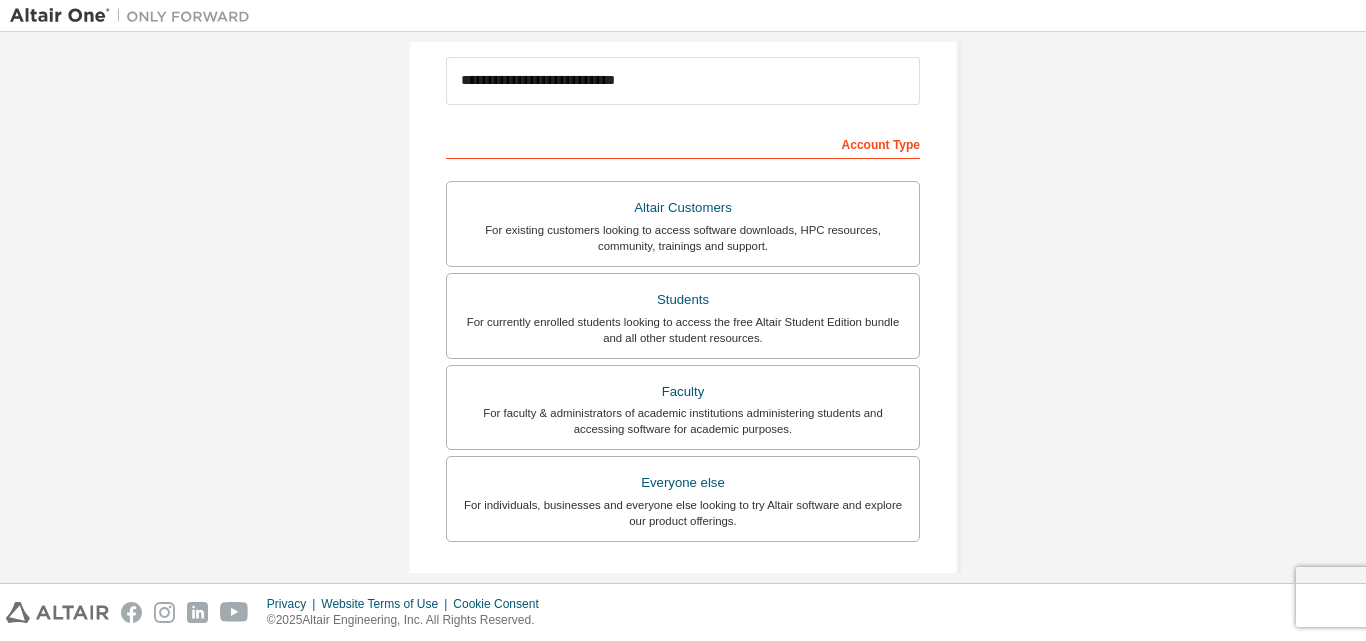 scroll, scrollTop: 328, scrollLeft: 0, axis: vertical 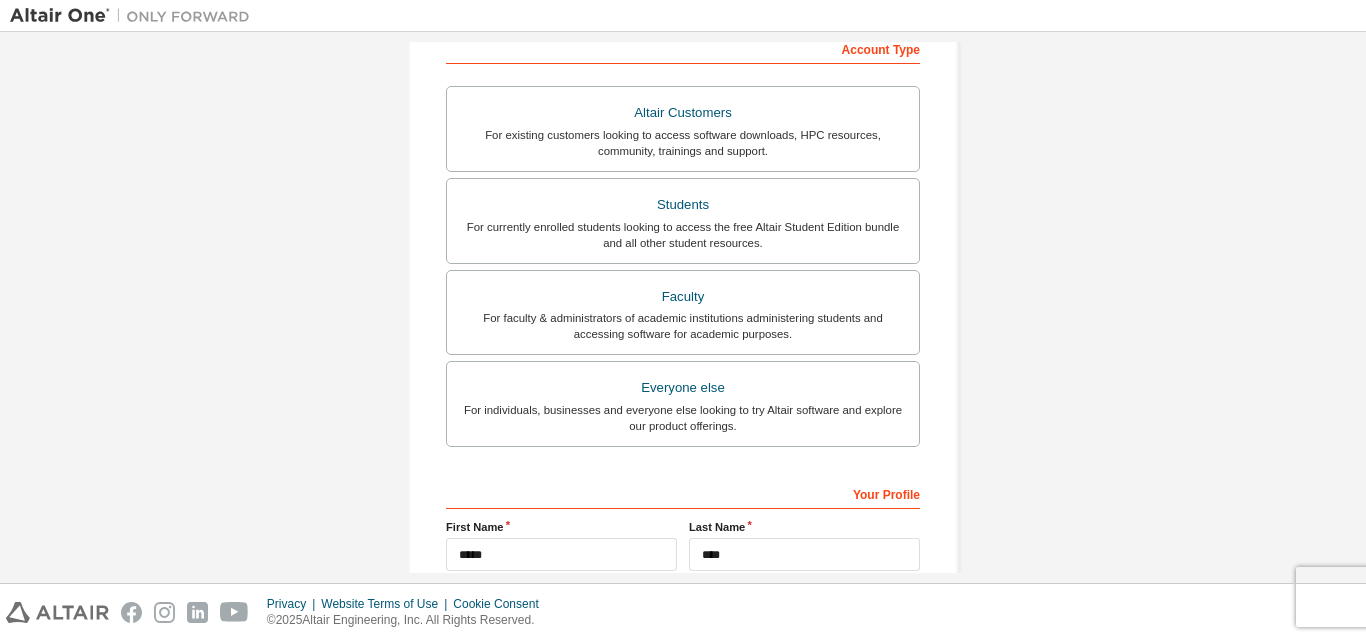 click on "**********" at bounding box center [683, 243] 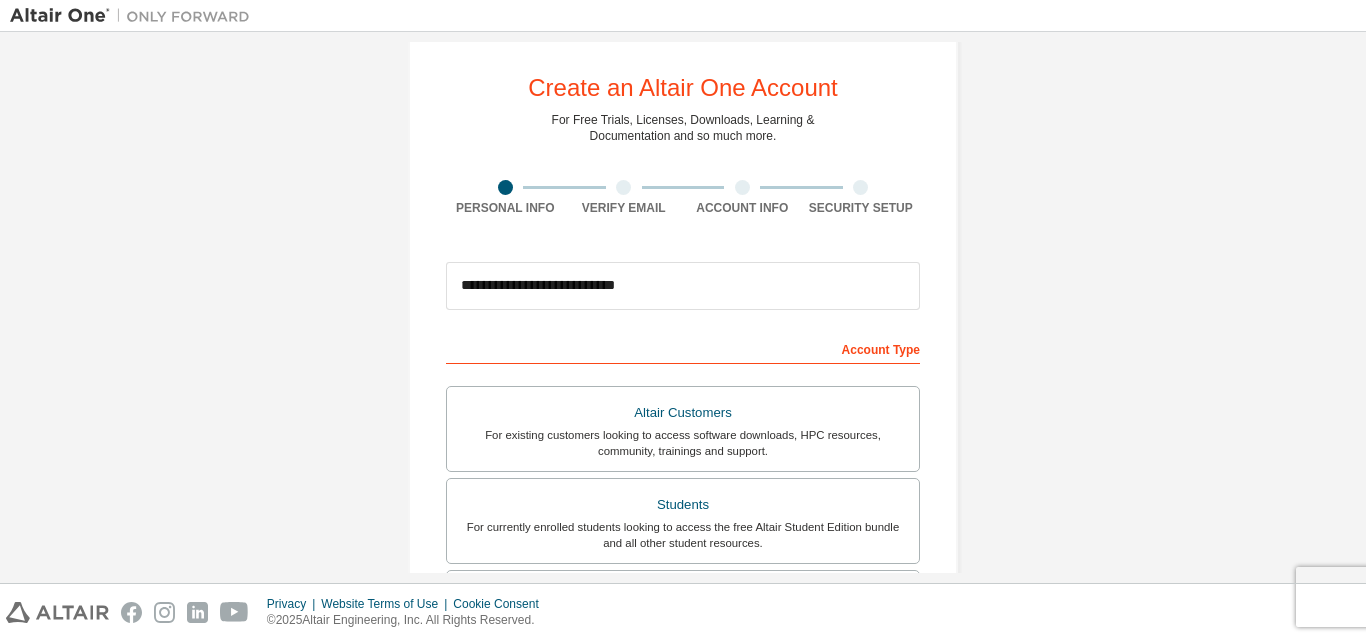 scroll, scrollTop: 528, scrollLeft: 0, axis: vertical 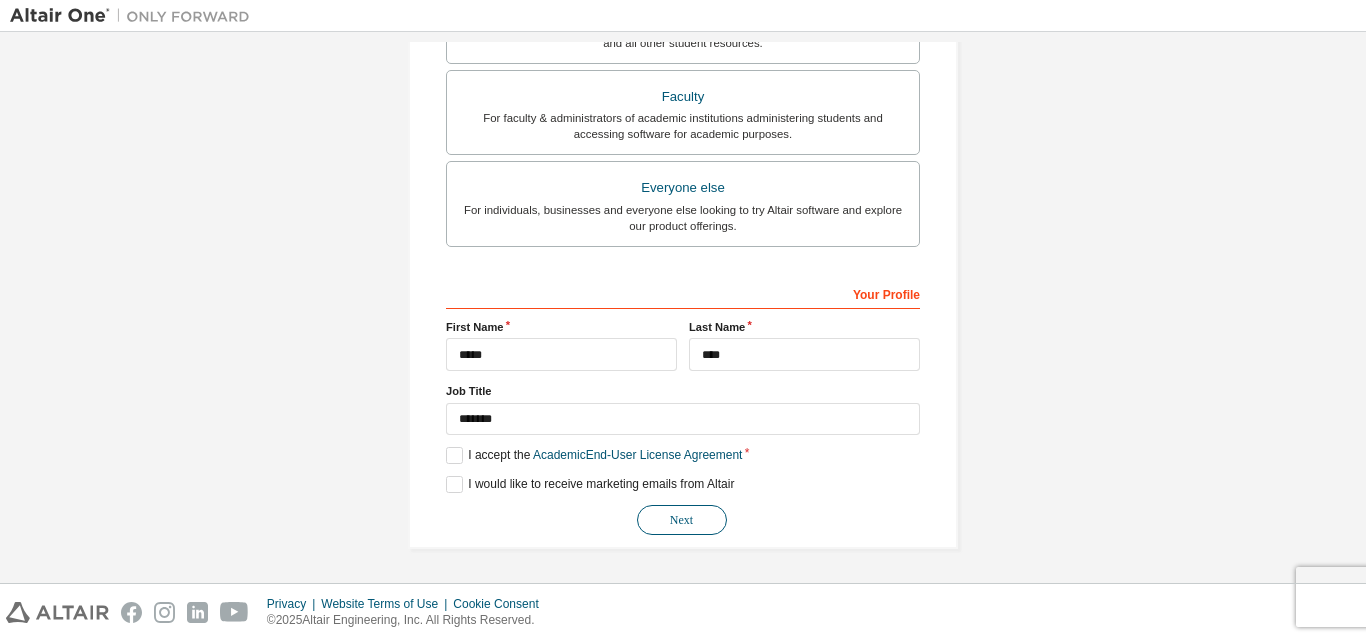 click on "Next" at bounding box center (682, 520) 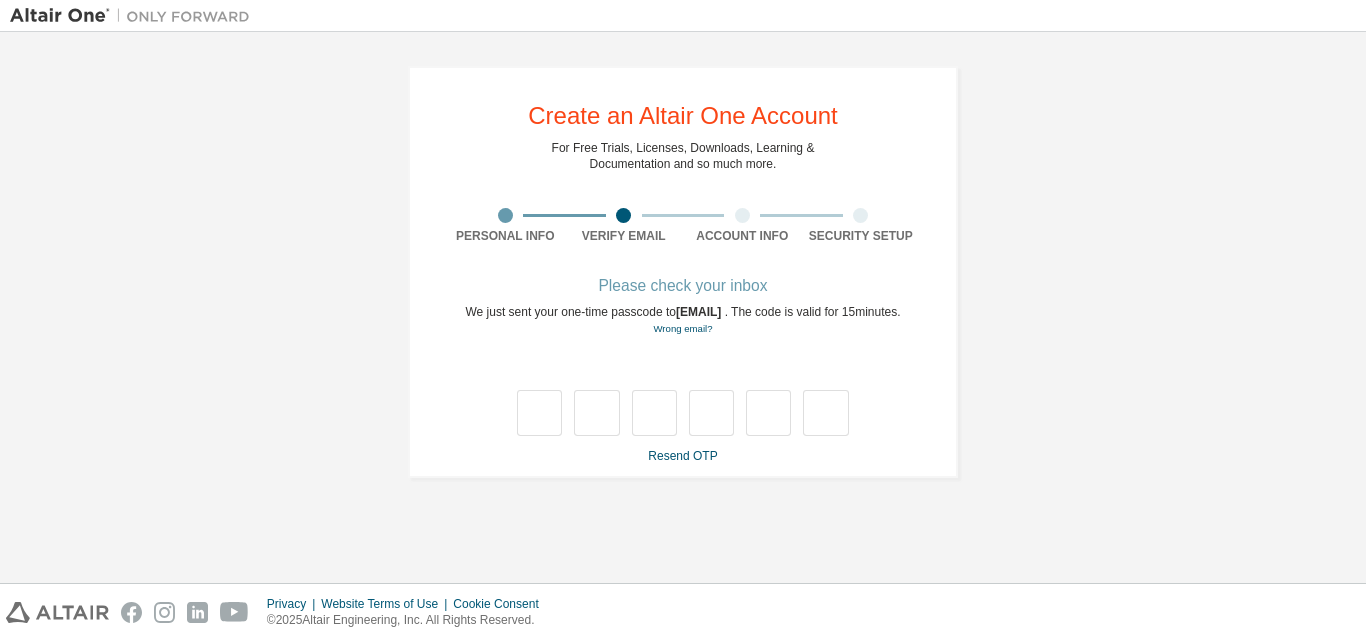 scroll, scrollTop: 0, scrollLeft: 0, axis: both 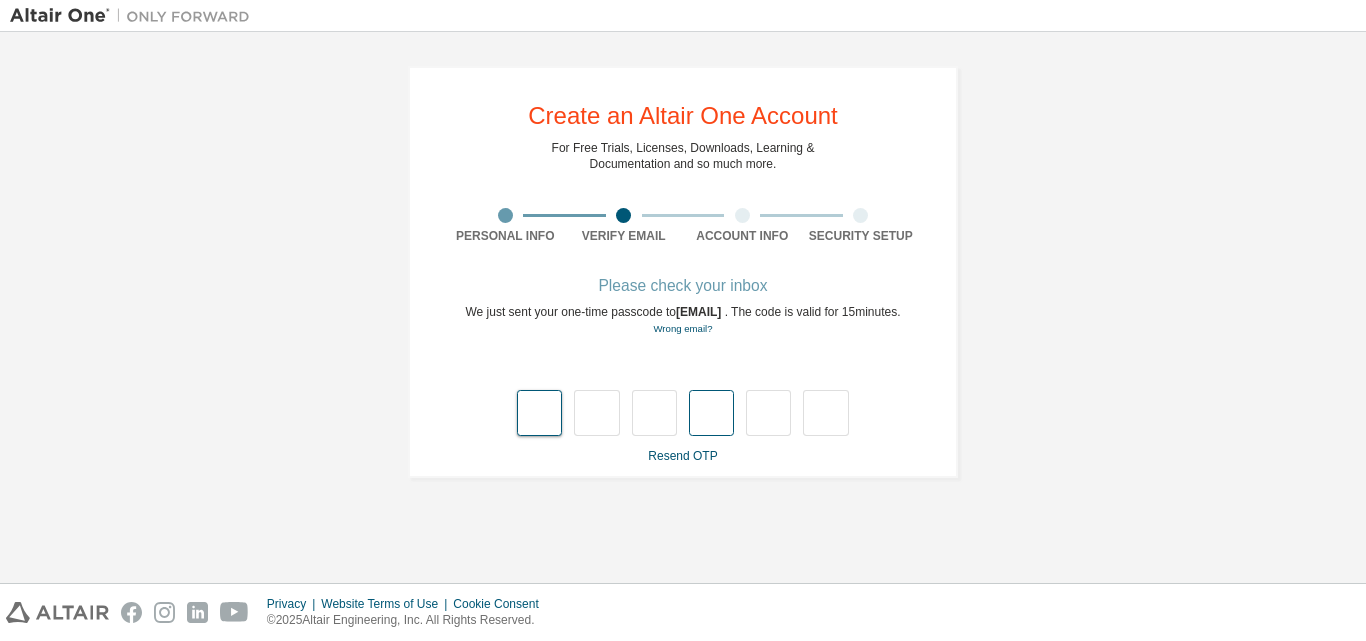 type on "*" 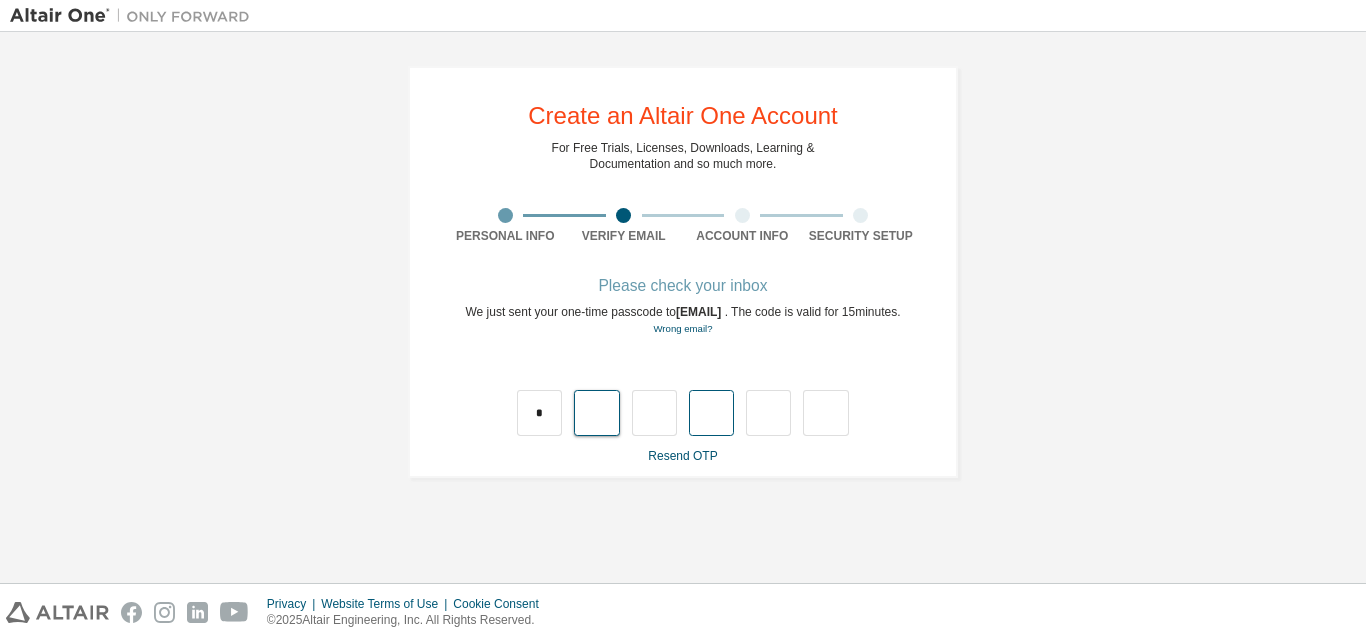 type on "*" 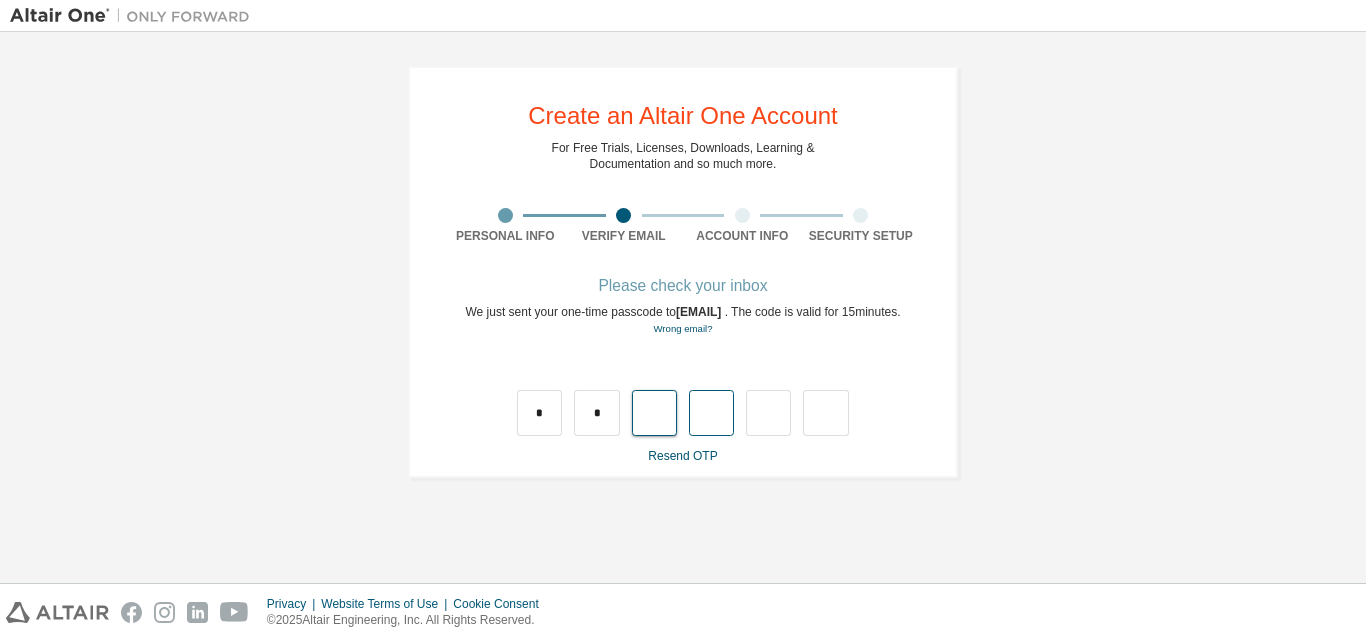 type on "*" 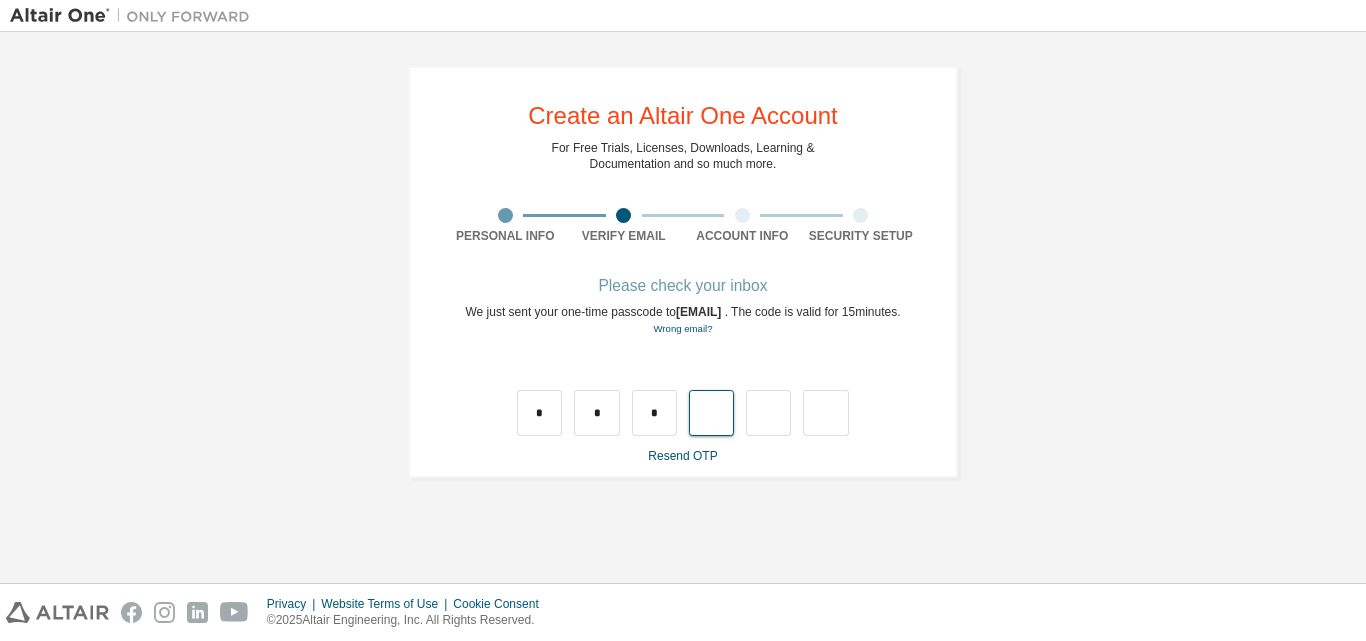type on "*" 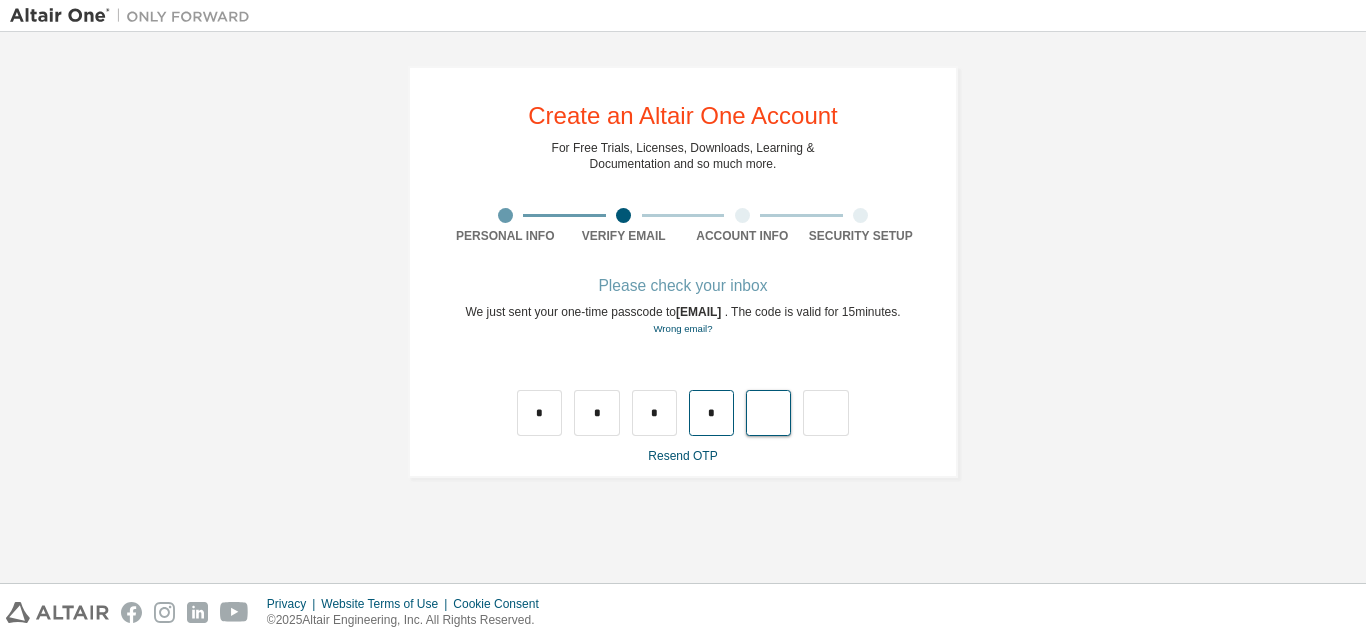 type on "*" 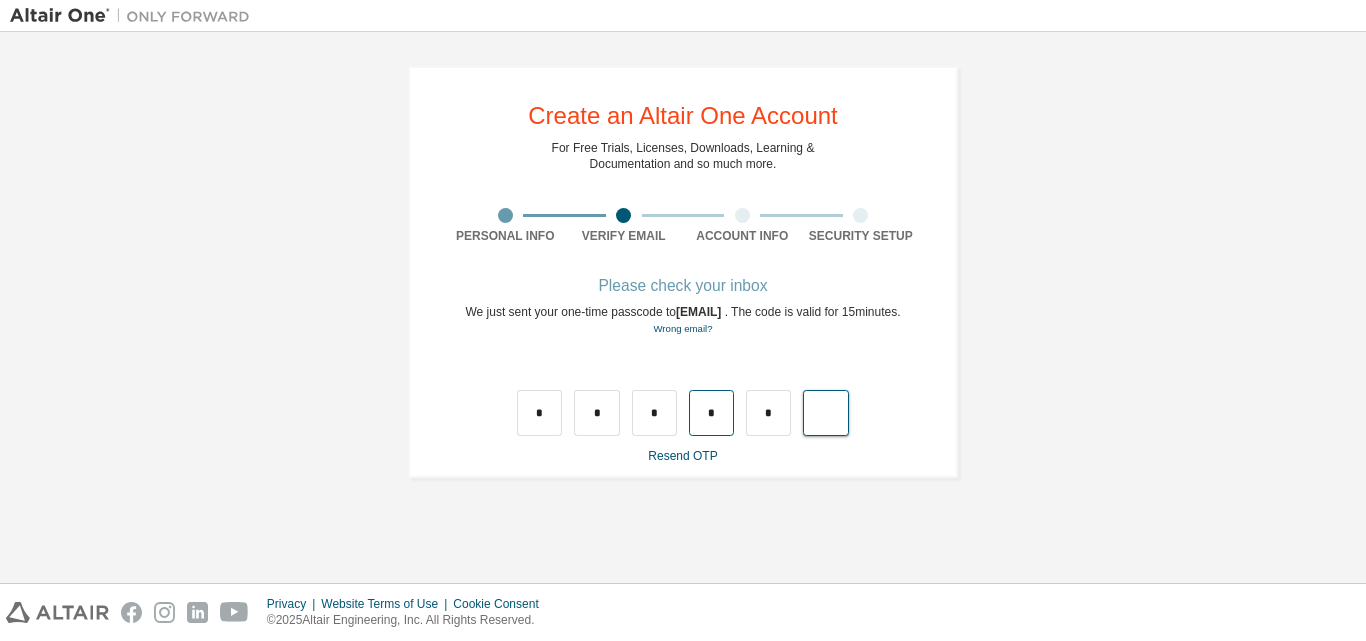 type on "*" 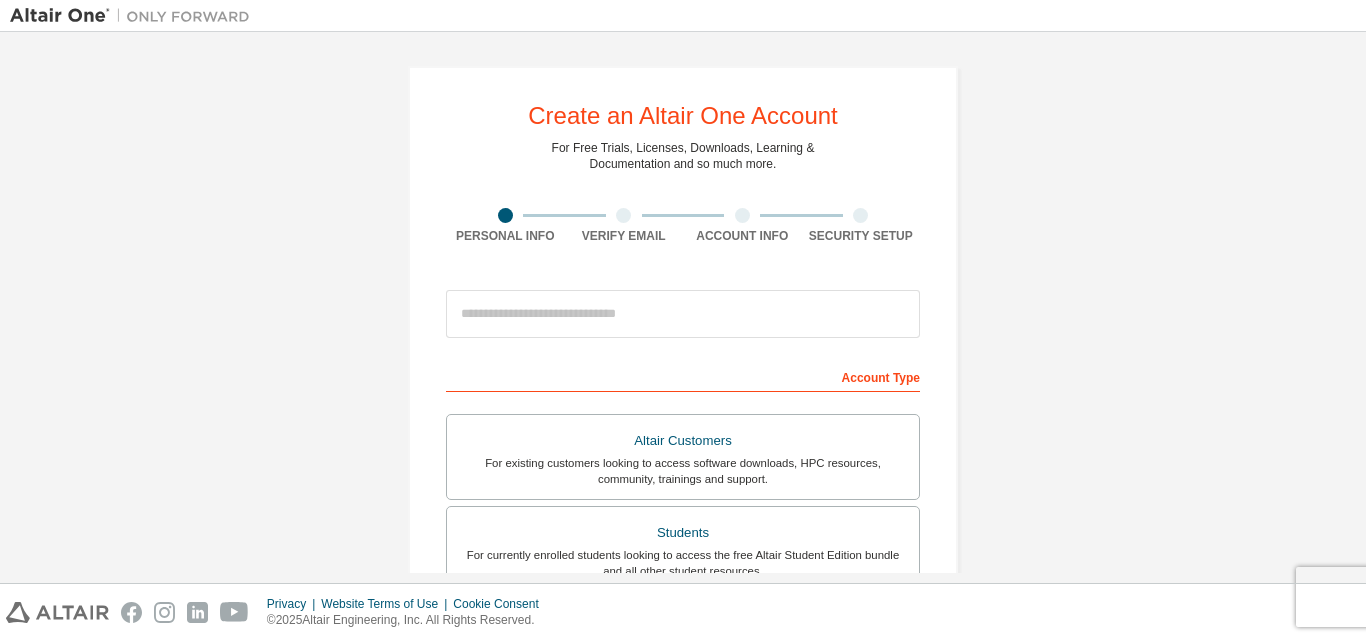 scroll, scrollTop: 0, scrollLeft: 0, axis: both 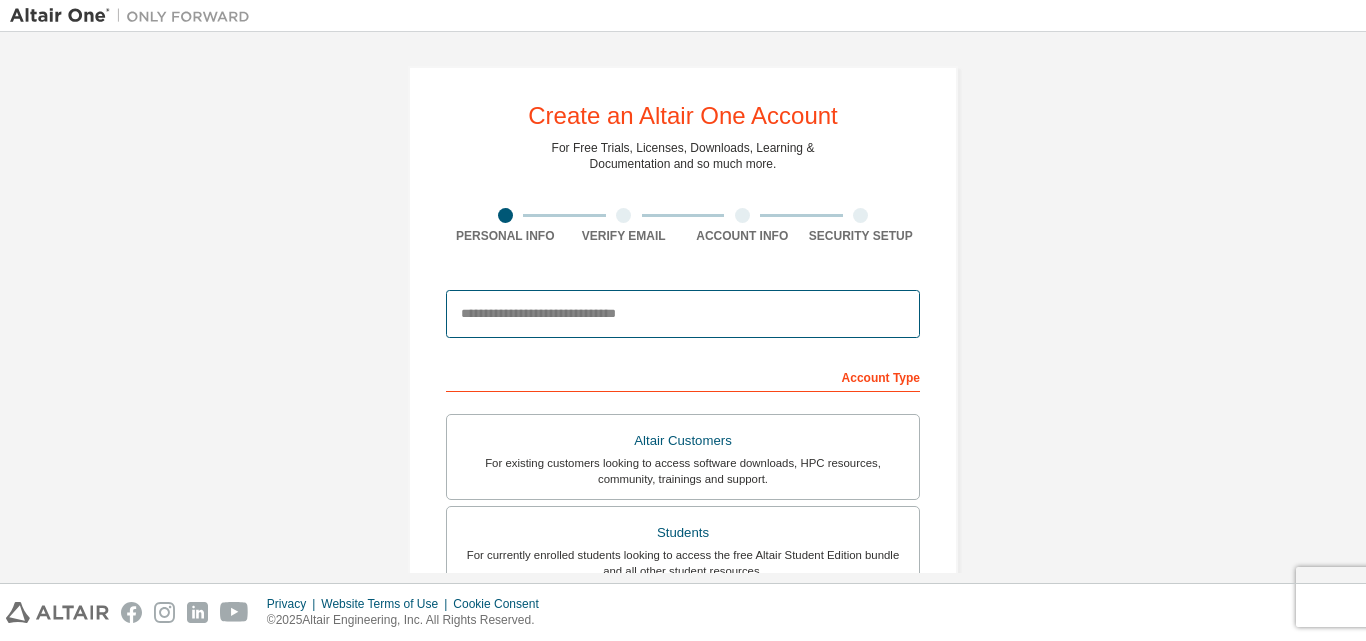 click at bounding box center [683, 314] 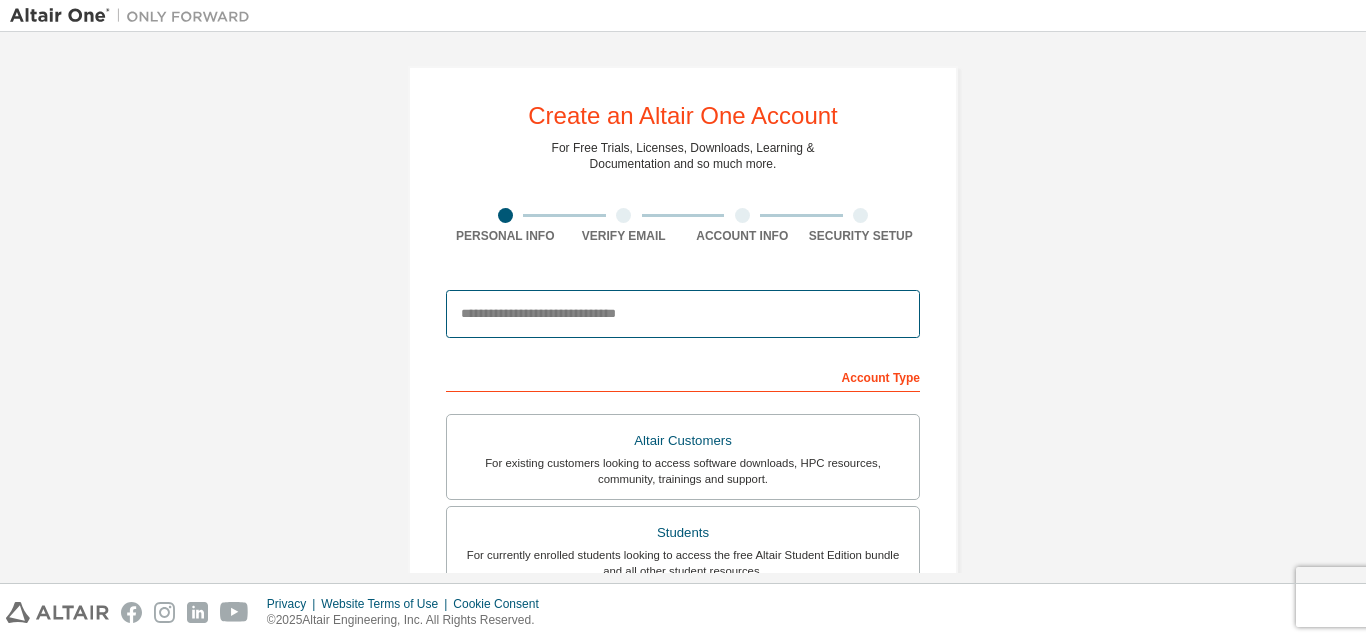 type on "**********" 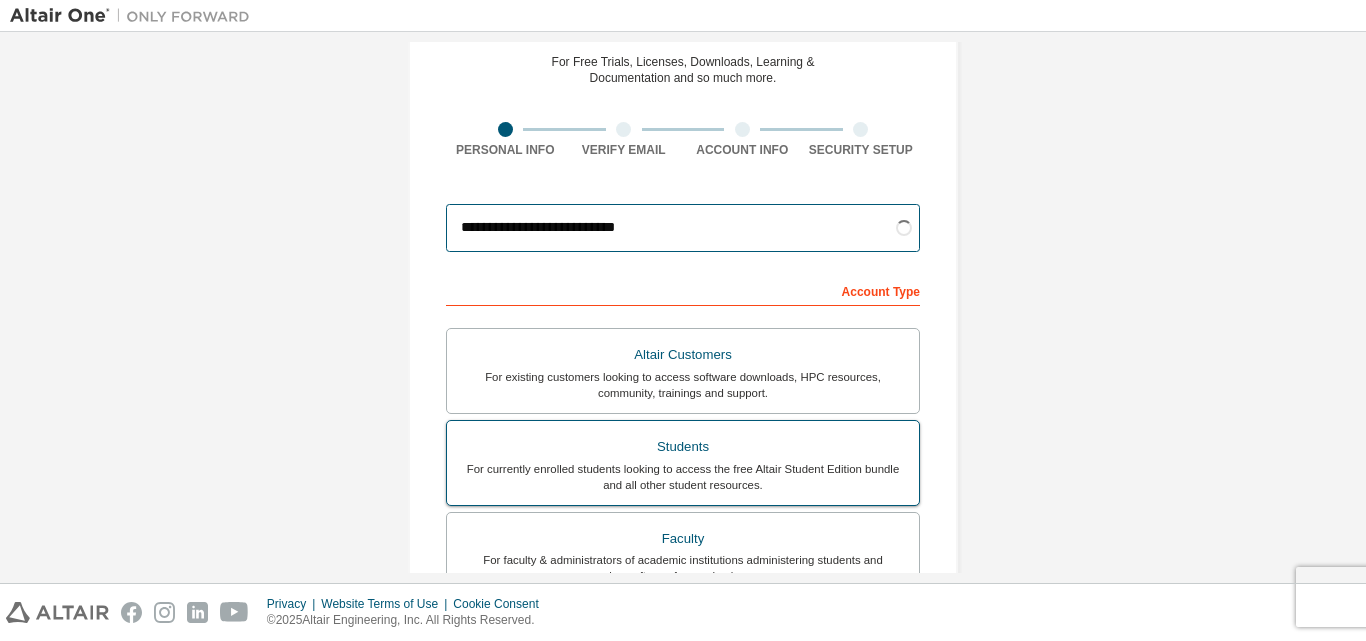 scroll, scrollTop: 200, scrollLeft: 0, axis: vertical 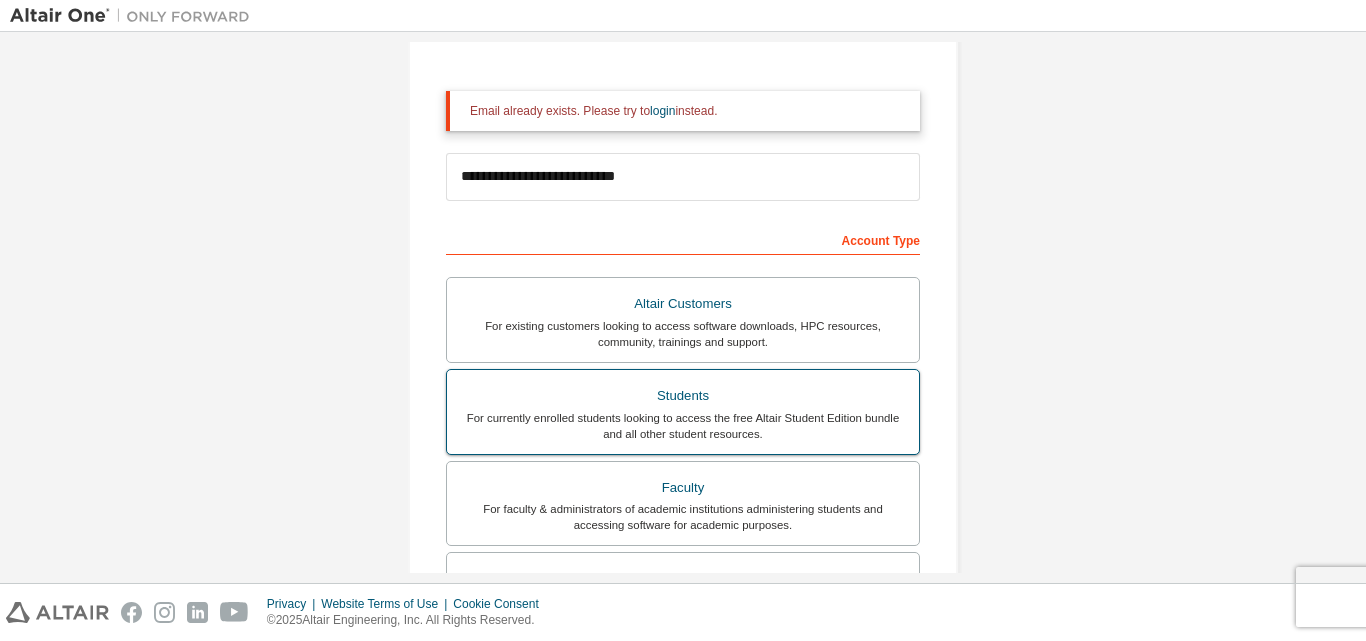 click on "For currently enrolled students looking to access the free Altair Student Edition bundle and all other student resources." at bounding box center (683, 426) 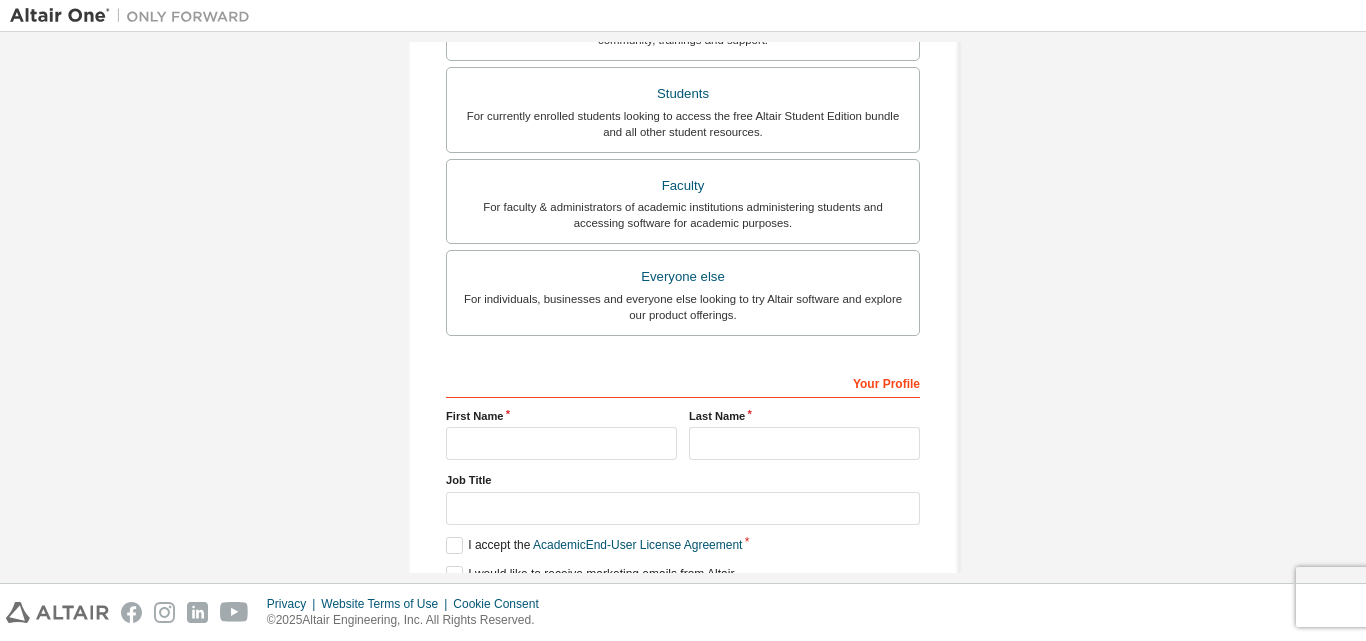 scroll, scrollTop: 592, scrollLeft: 0, axis: vertical 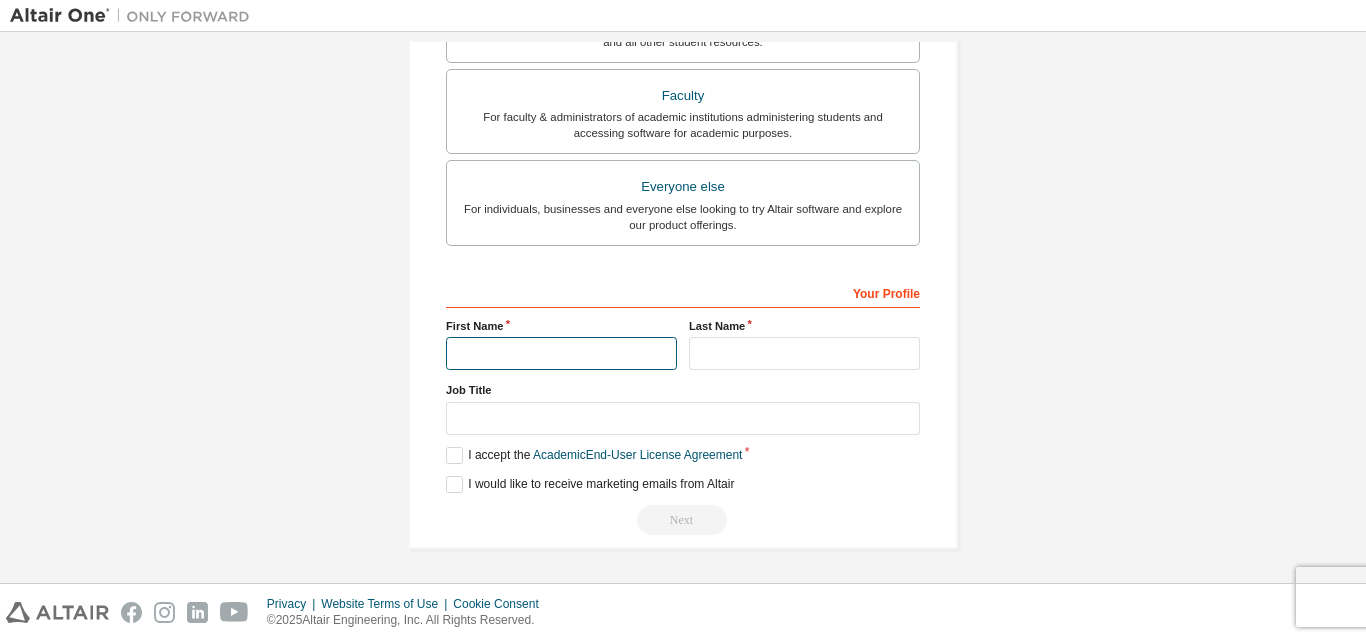 click at bounding box center (561, 353) 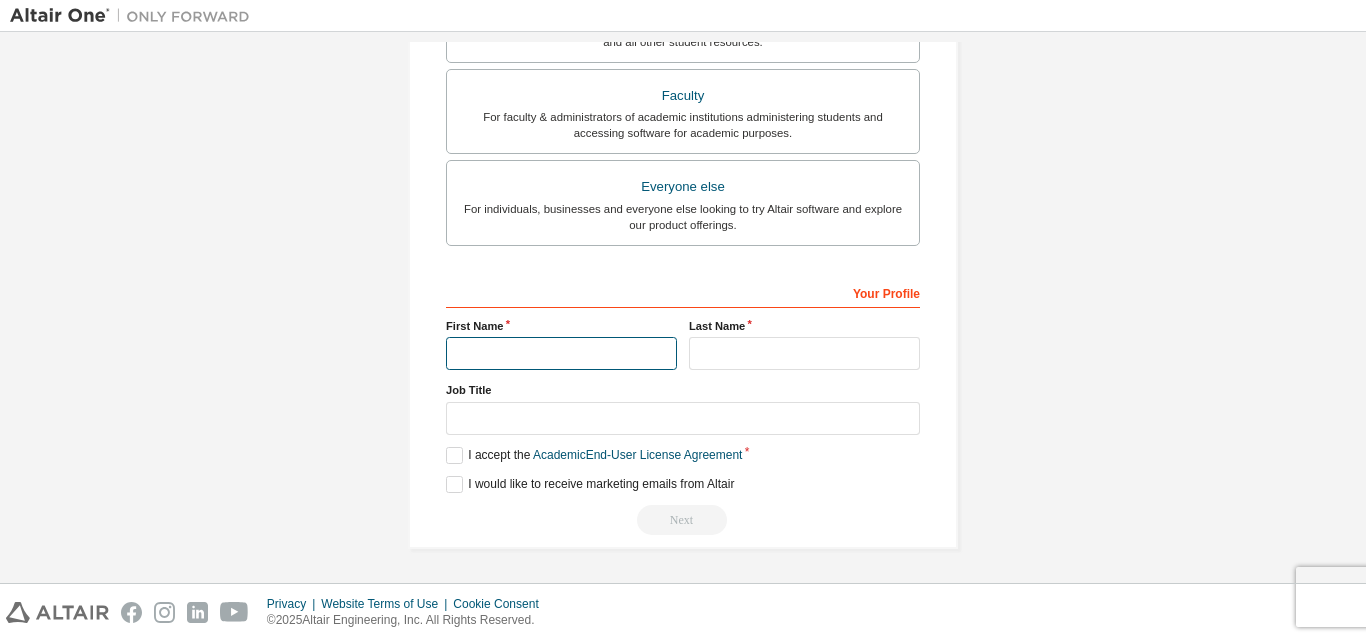 type on "*****" 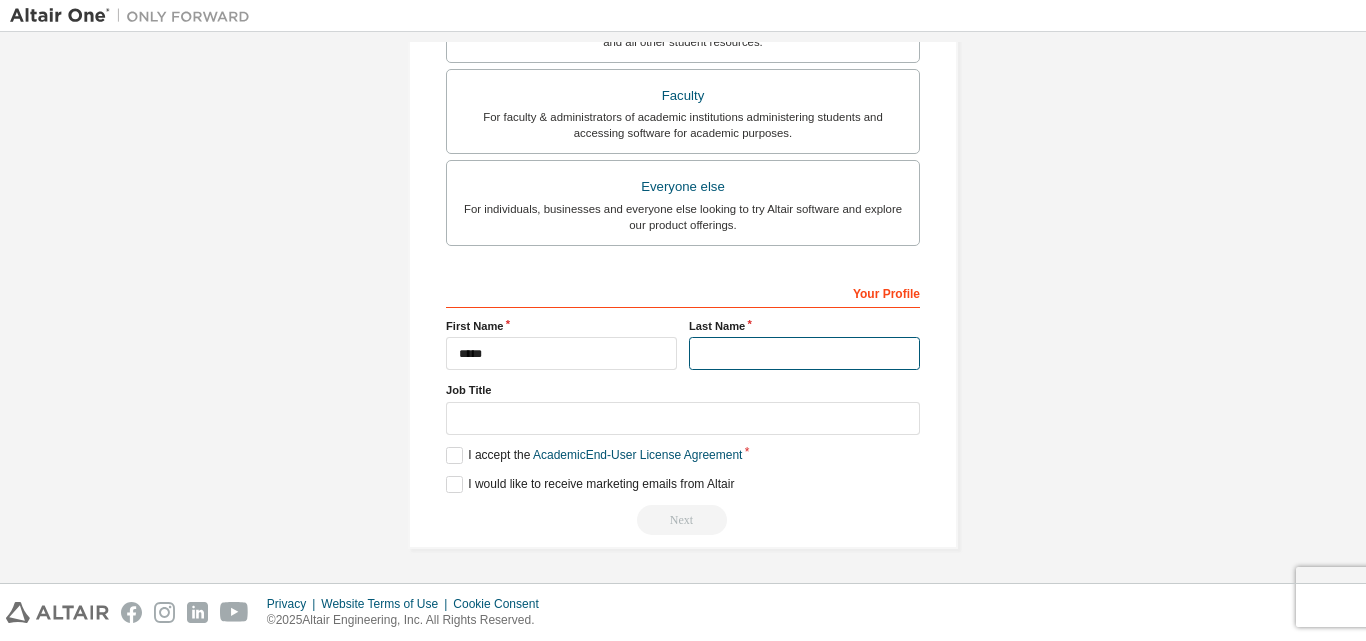 click at bounding box center [804, 353] 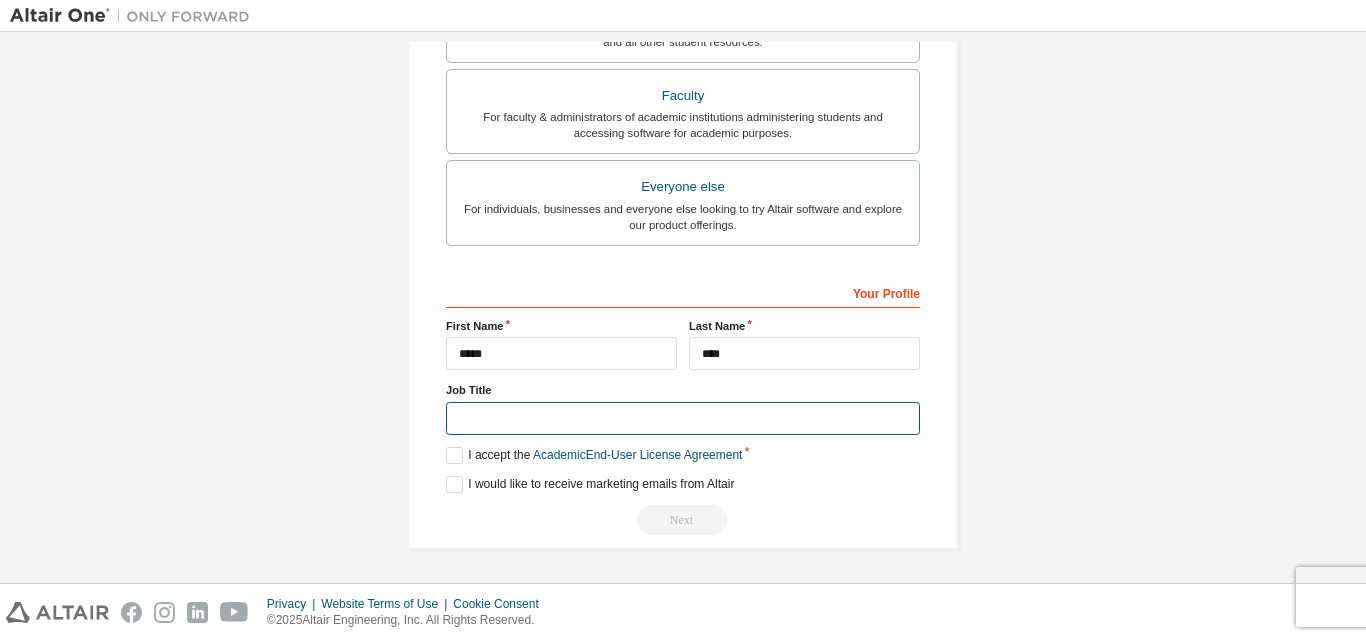 click at bounding box center (683, 418) 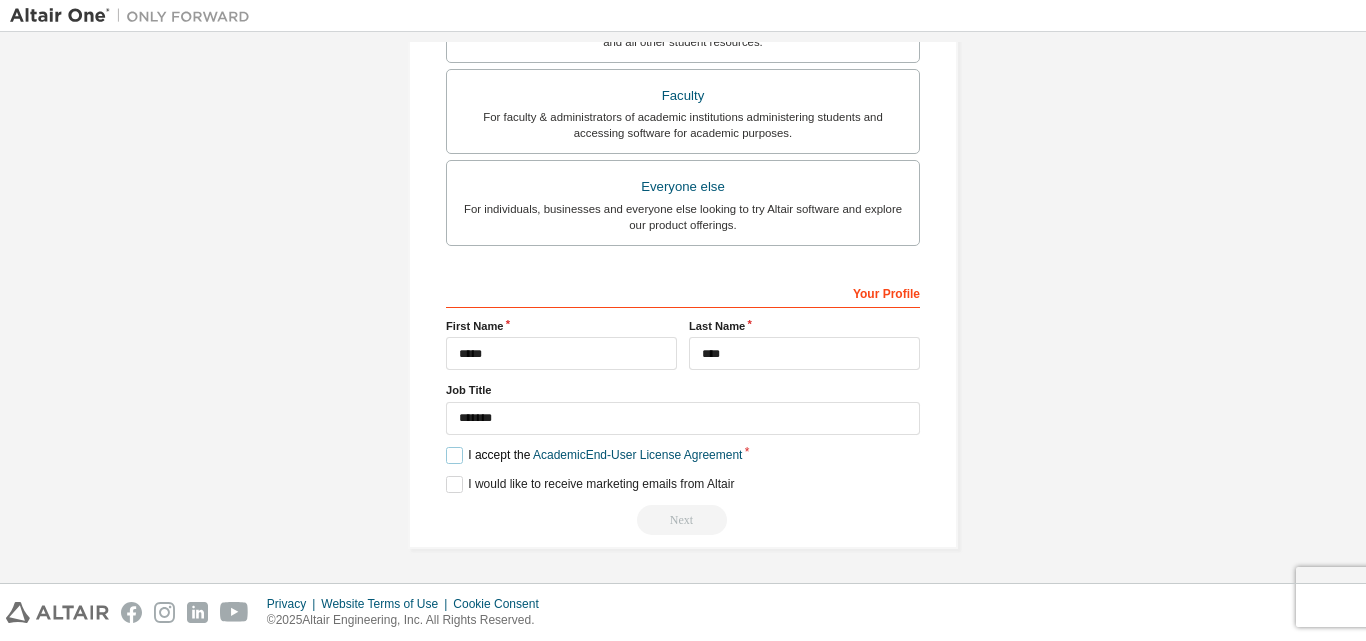 click on "I accept the   Academic   End-User License Agreement" at bounding box center [594, 455] 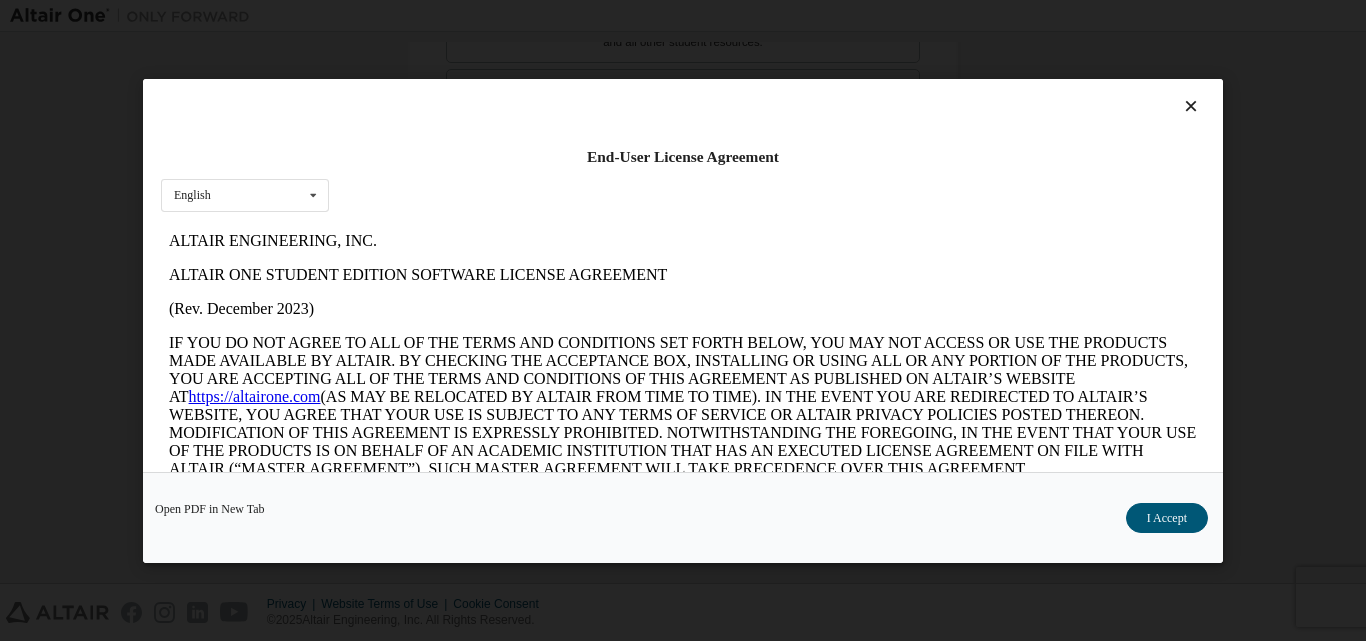 scroll, scrollTop: 0, scrollLeft: 0, axis: both 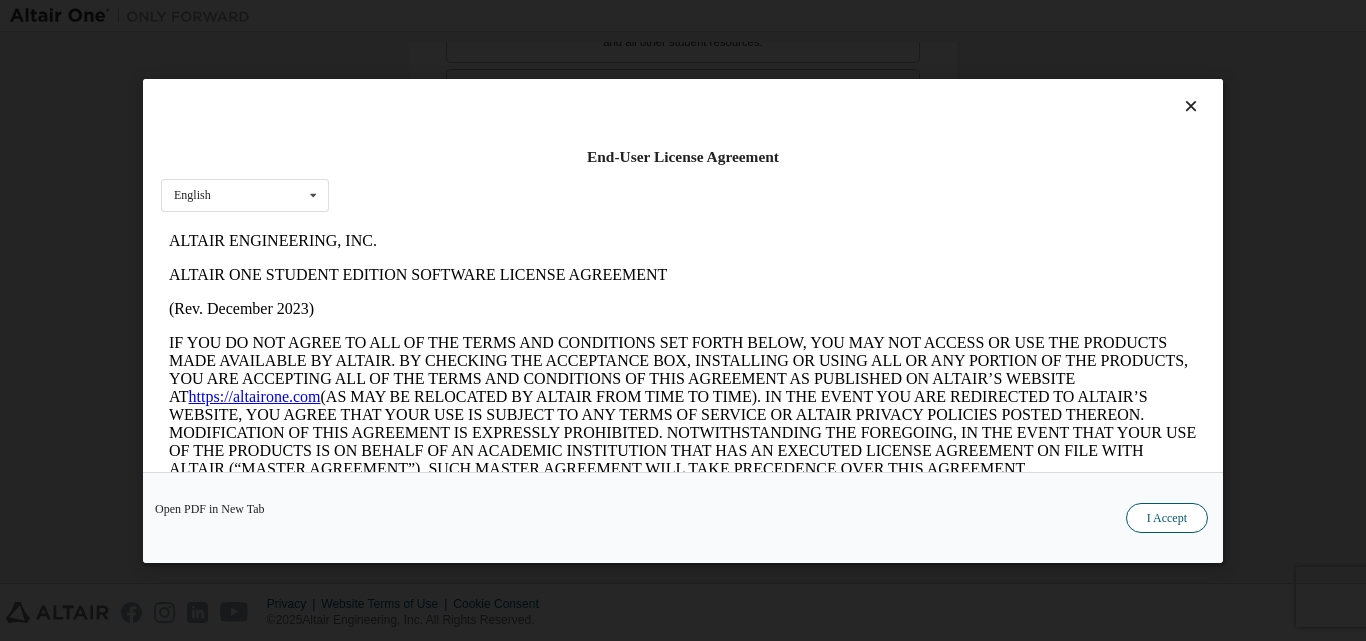 click on "I Accept" at bounding box center [1167, 517] 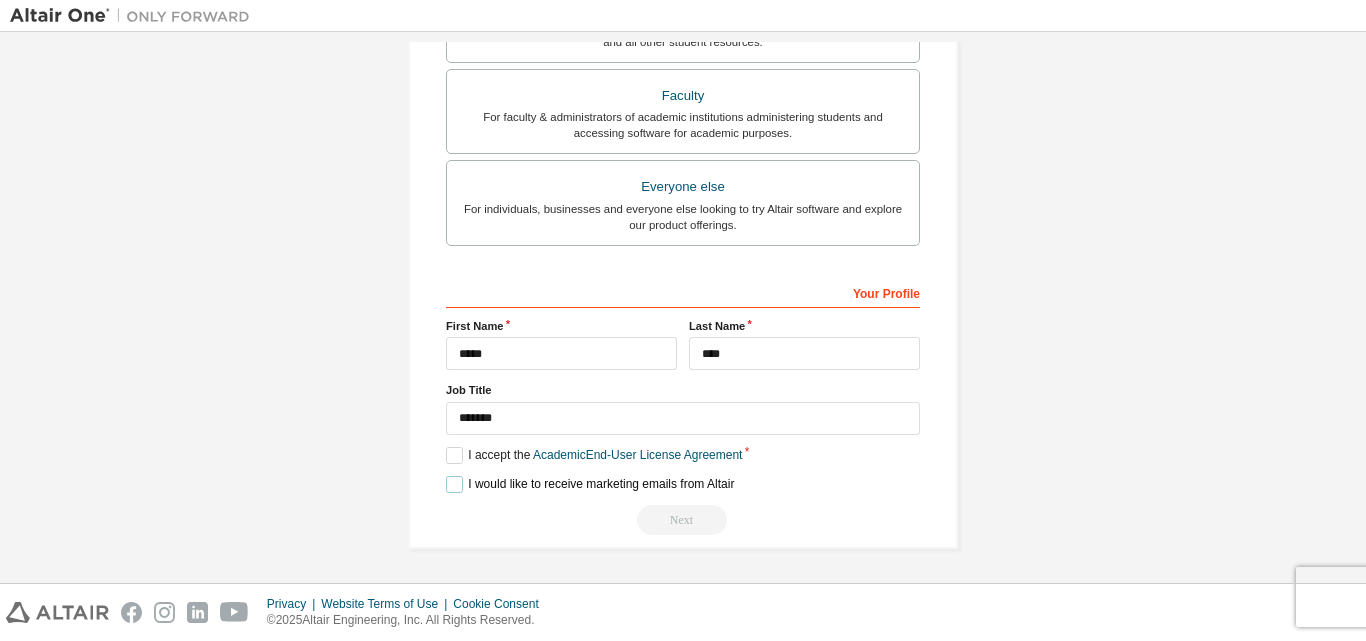 click on "I would like to receive marketing emails from Altair" at bounding box center (590, 484) 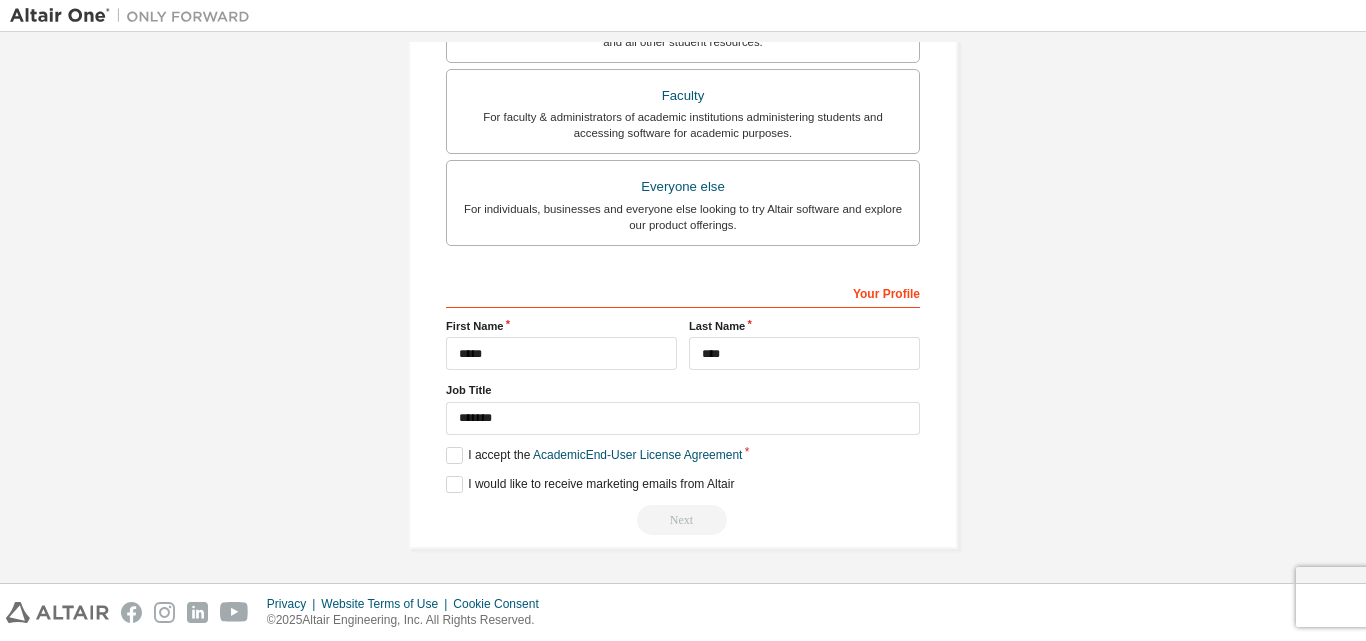 click on "**********" at bounding box center [683, 11] 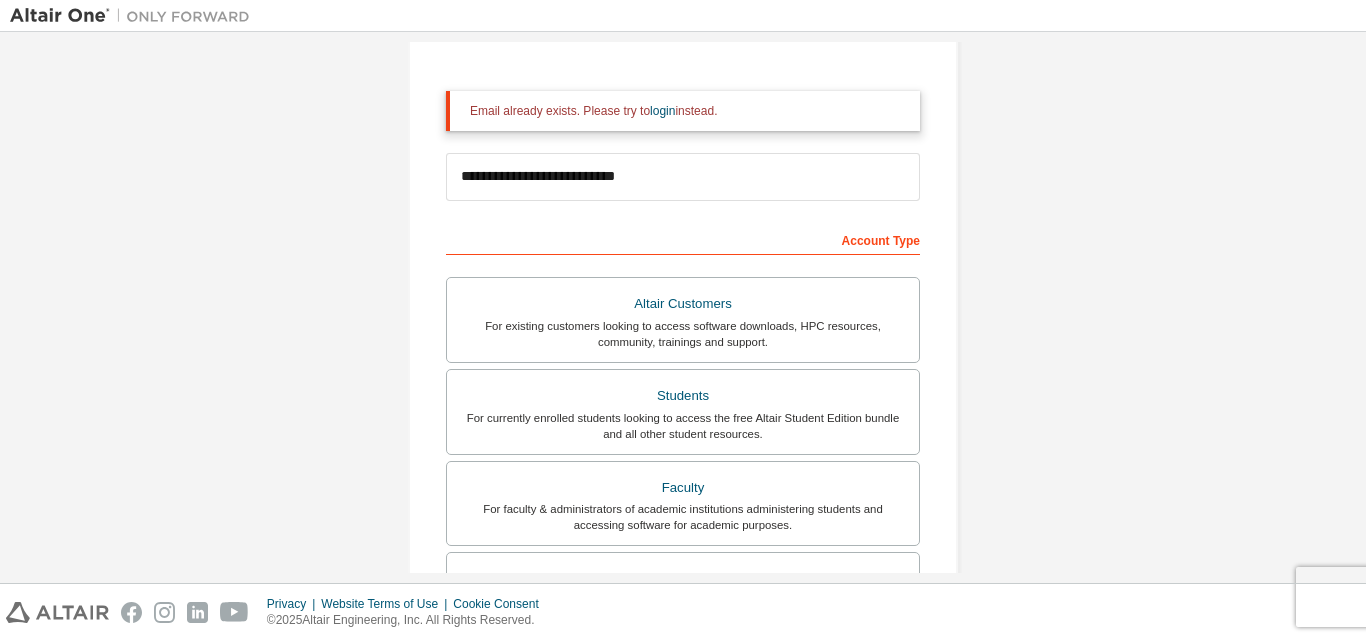 scroll, scrollTop: 92, scrollLeft: 0, axis: vertical 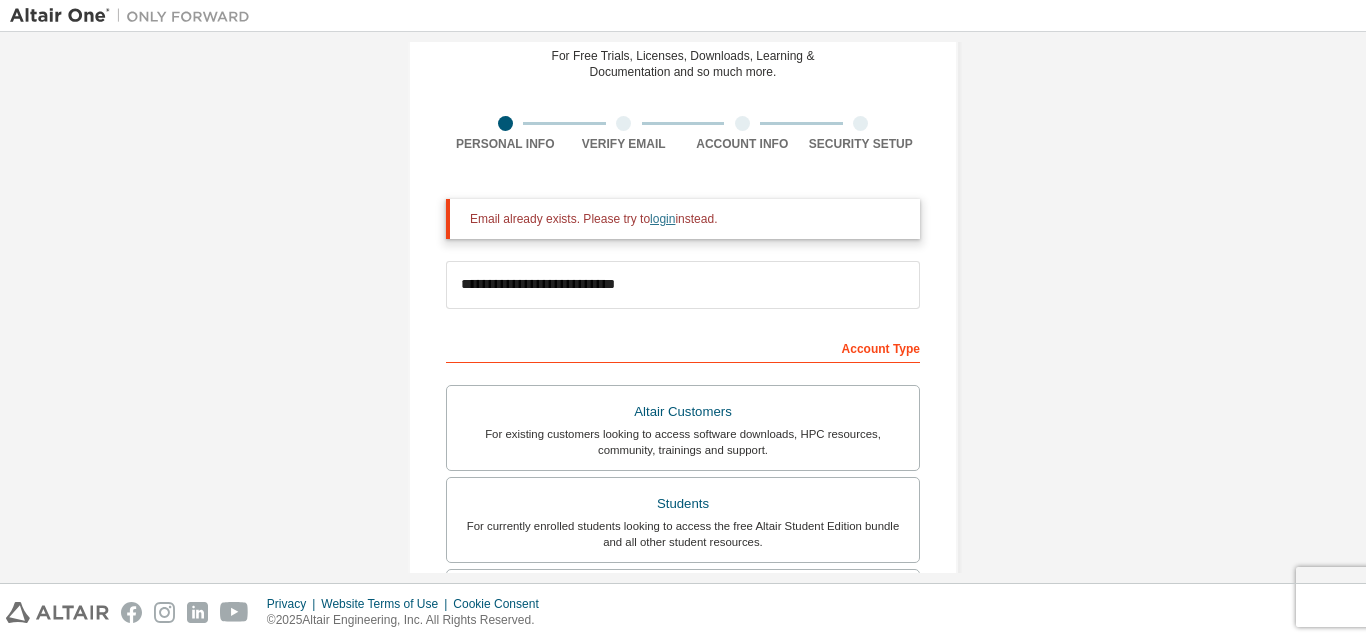 click on "login" at bounding box center [662, 219] 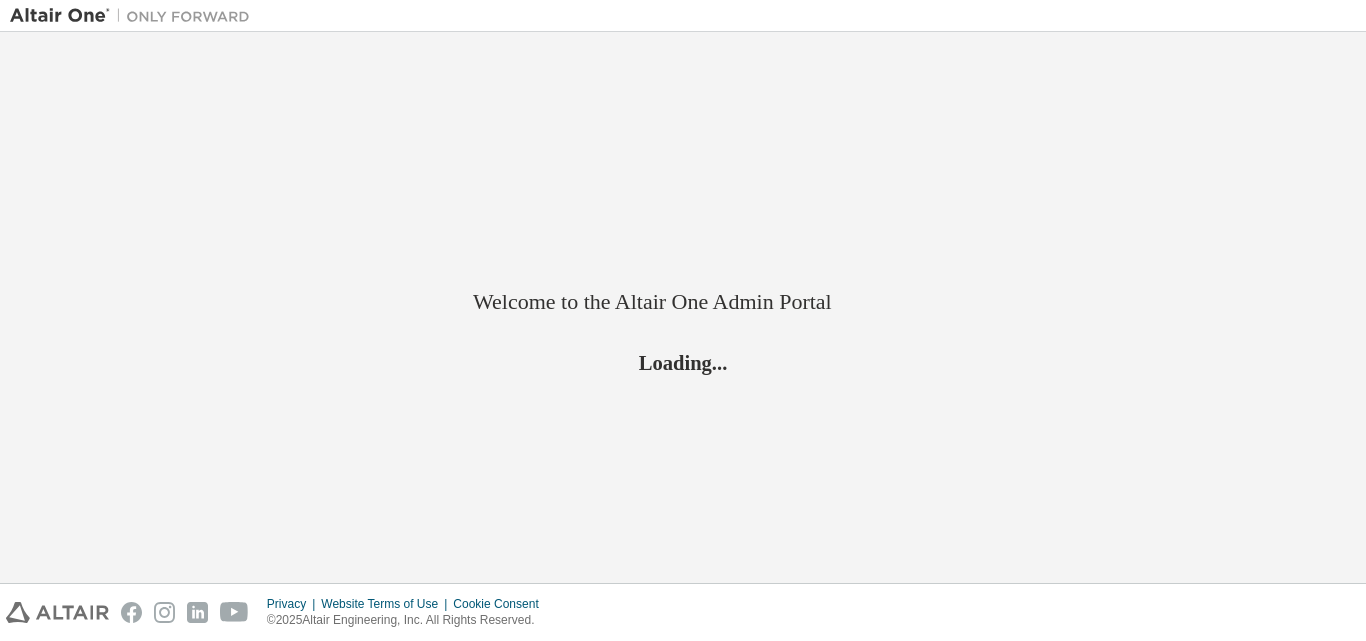 scroll, scrollTop: 0, scrollLeft: 0, axis: both 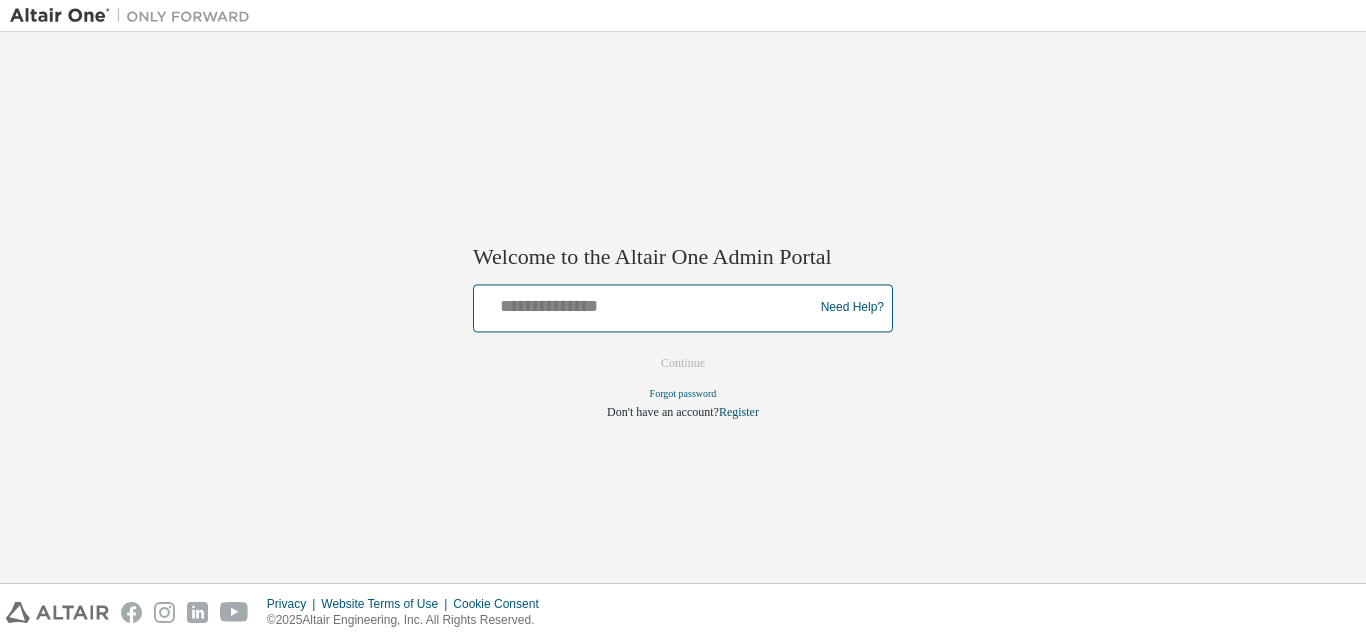 click at bounding box center [646, 303] 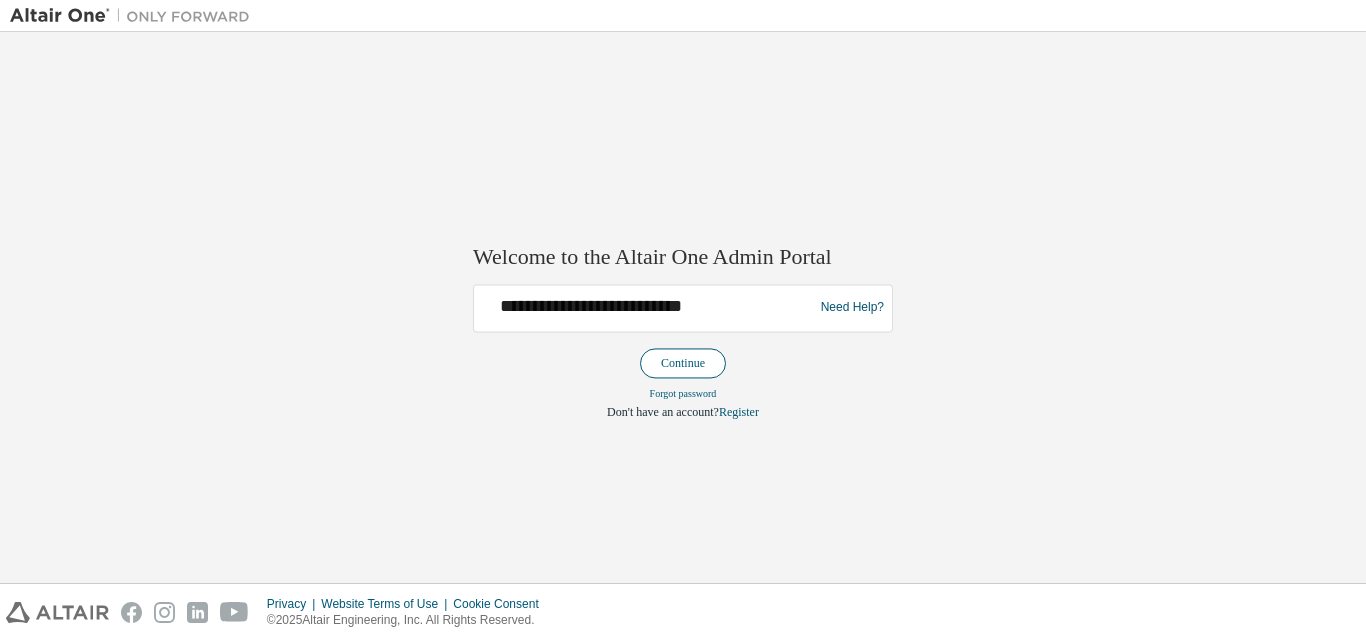 click on "Continue" at bounding box center [683, 363] 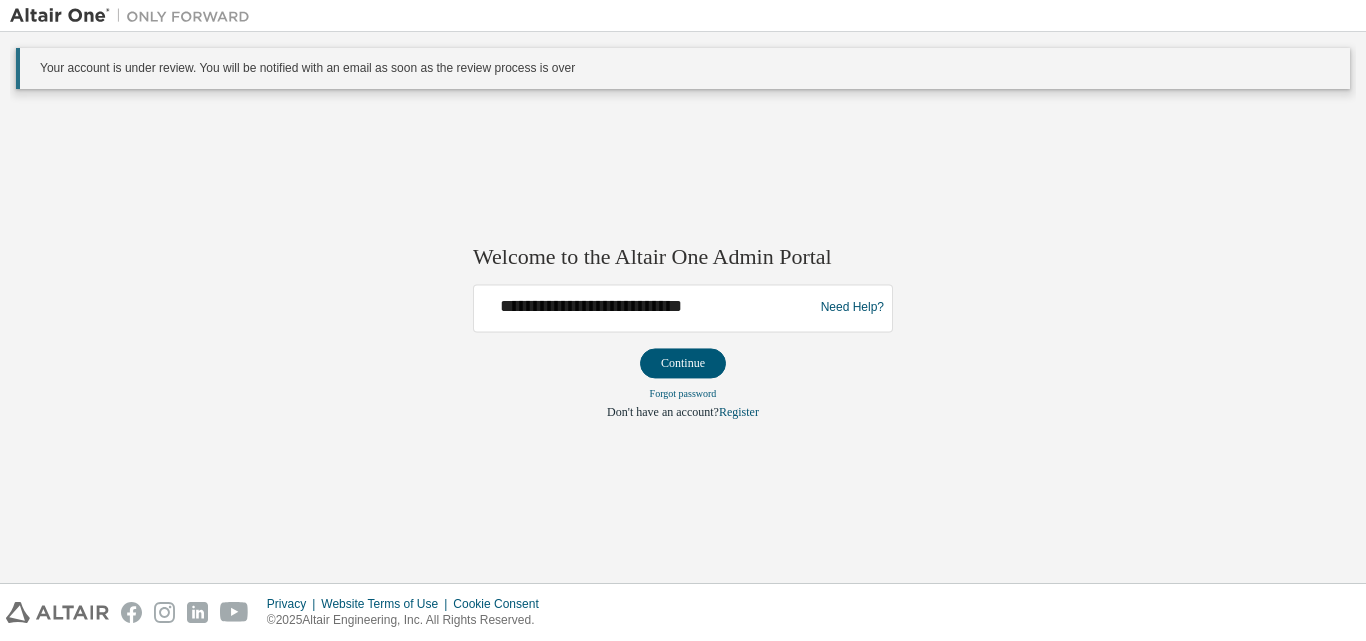 click on "**********" at bounding box center (683, 352) 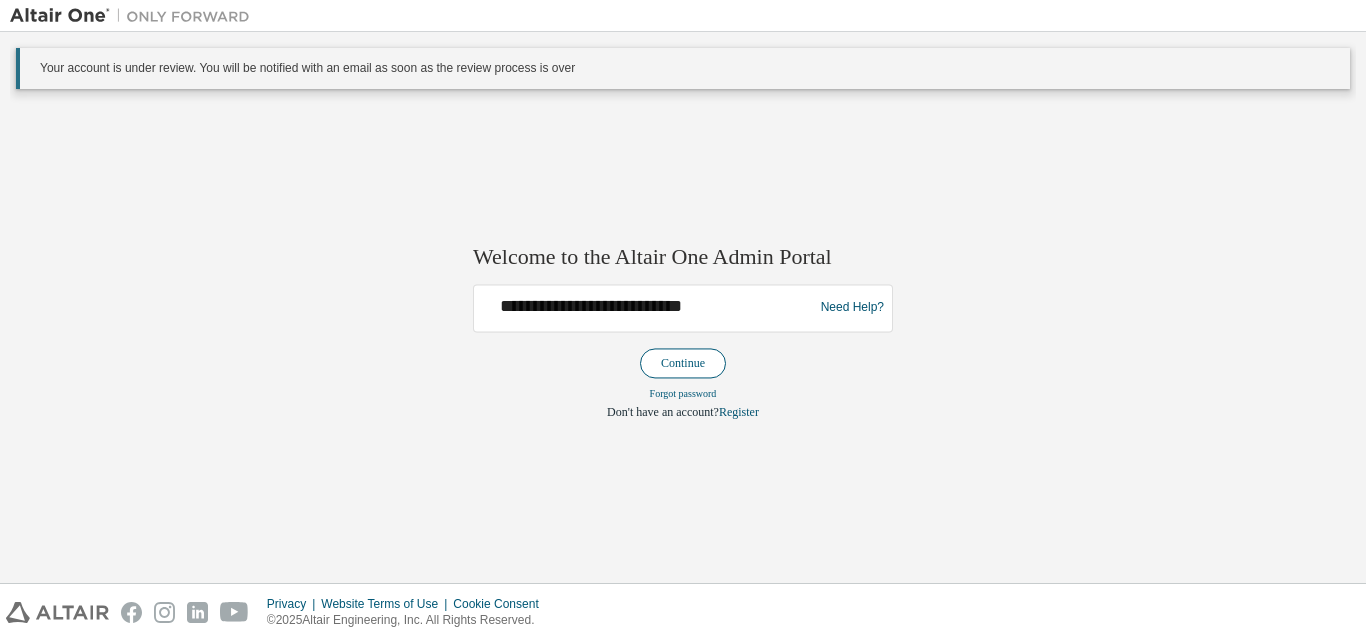 click on "Continue" at bounding box center (683, 363) 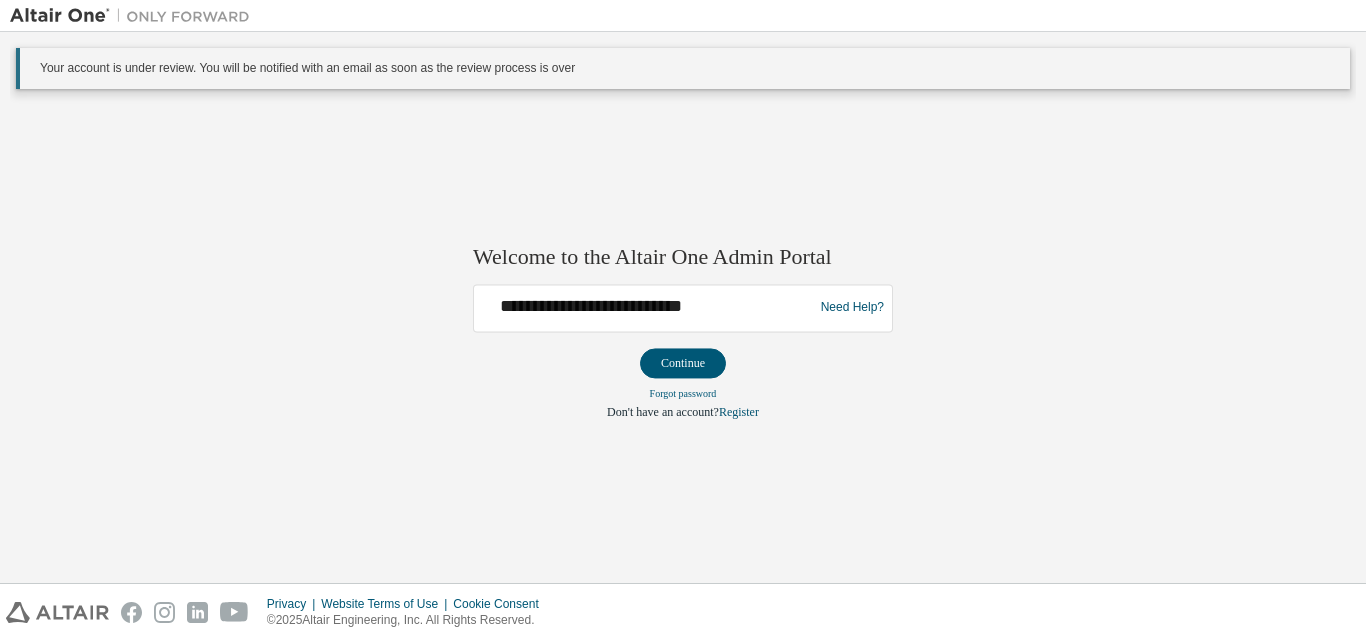 click on "**********" at bounding box center [683, 307] 